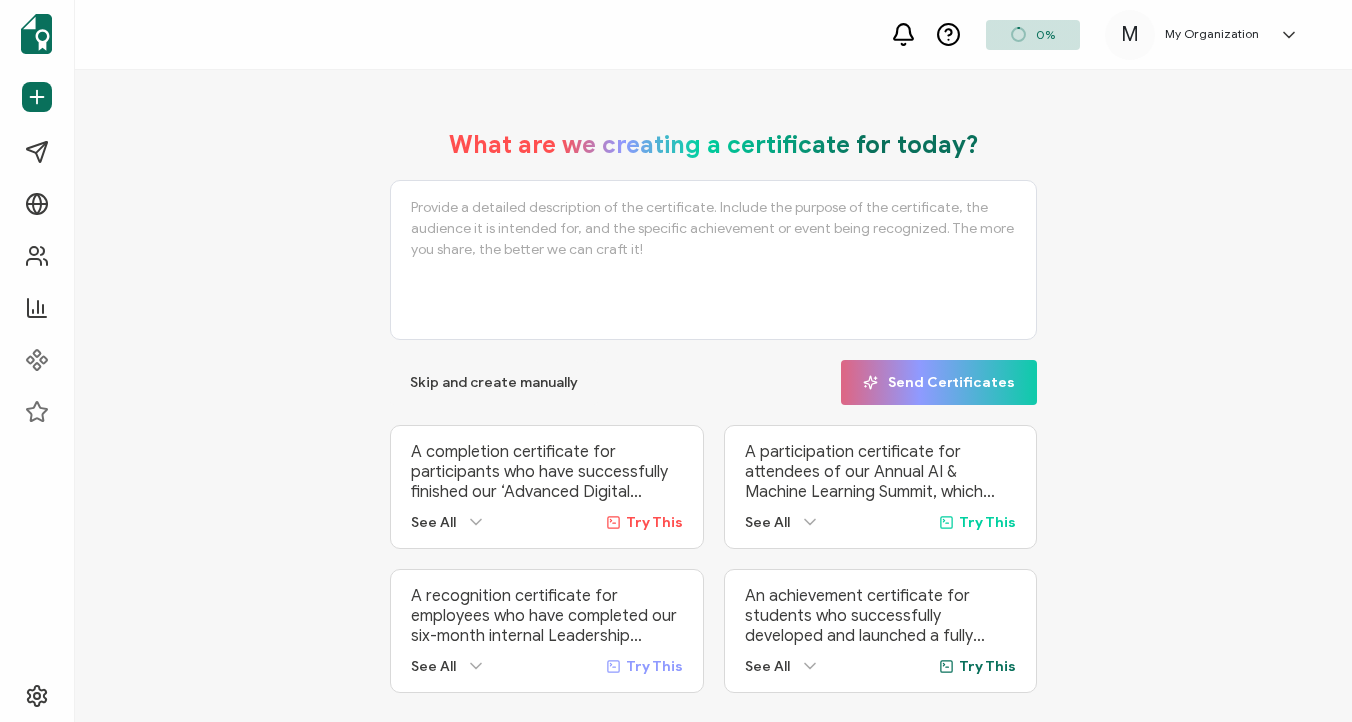 scroll, scrollTop: 0, scrollLeft: 0, axis: both 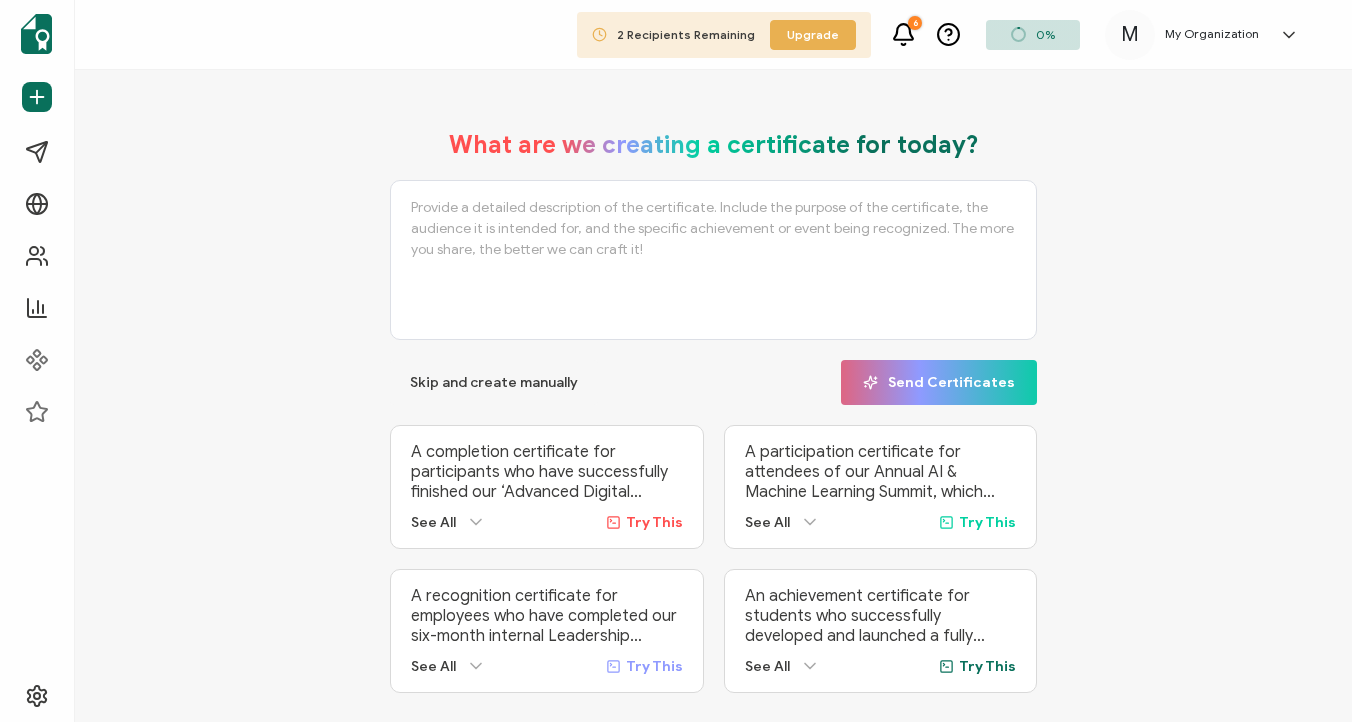 click 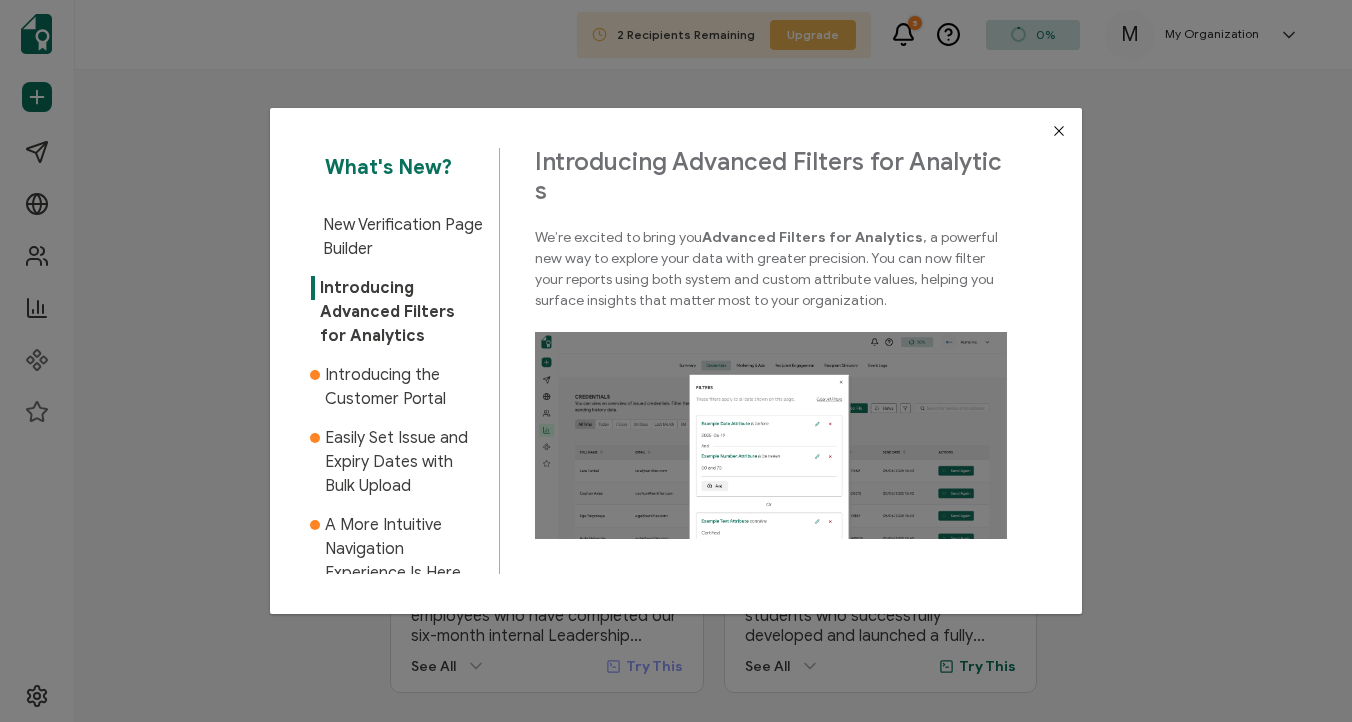 click at bounding box center [1059, 131] 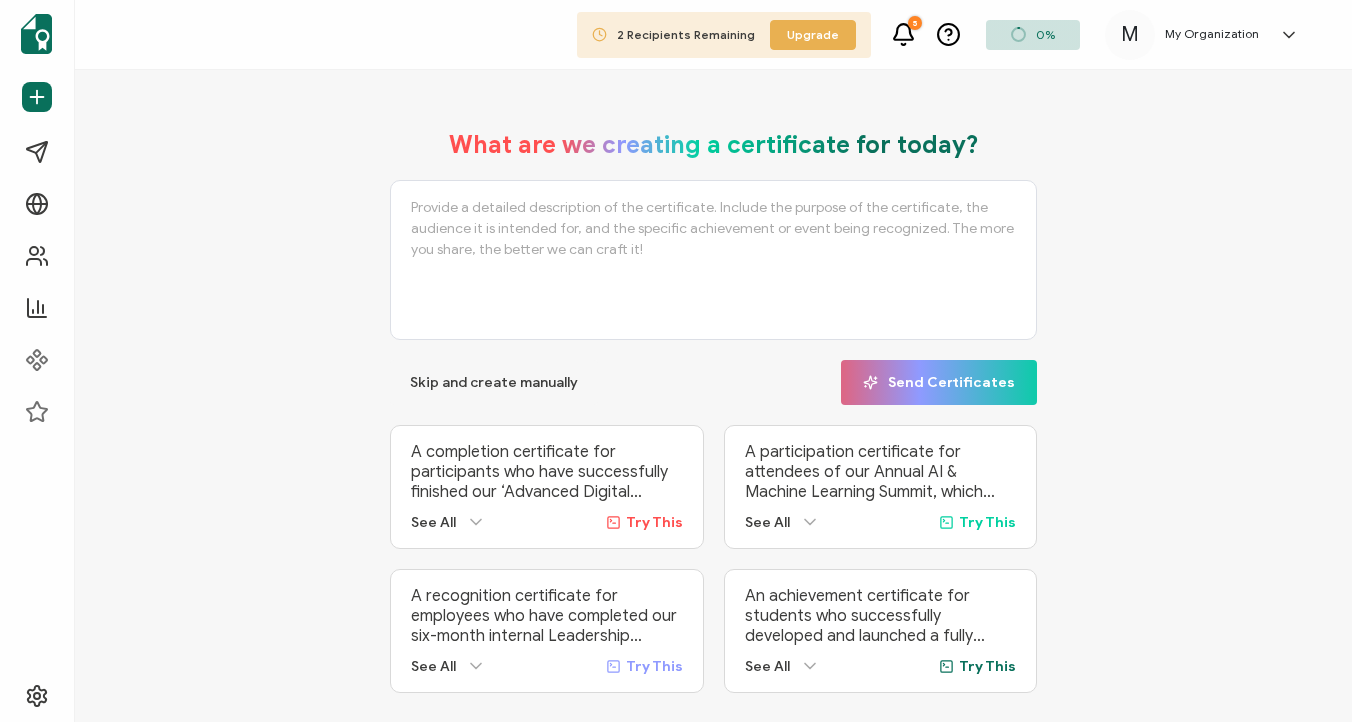 click on "My Organization" at bounding box center (1212, 34) 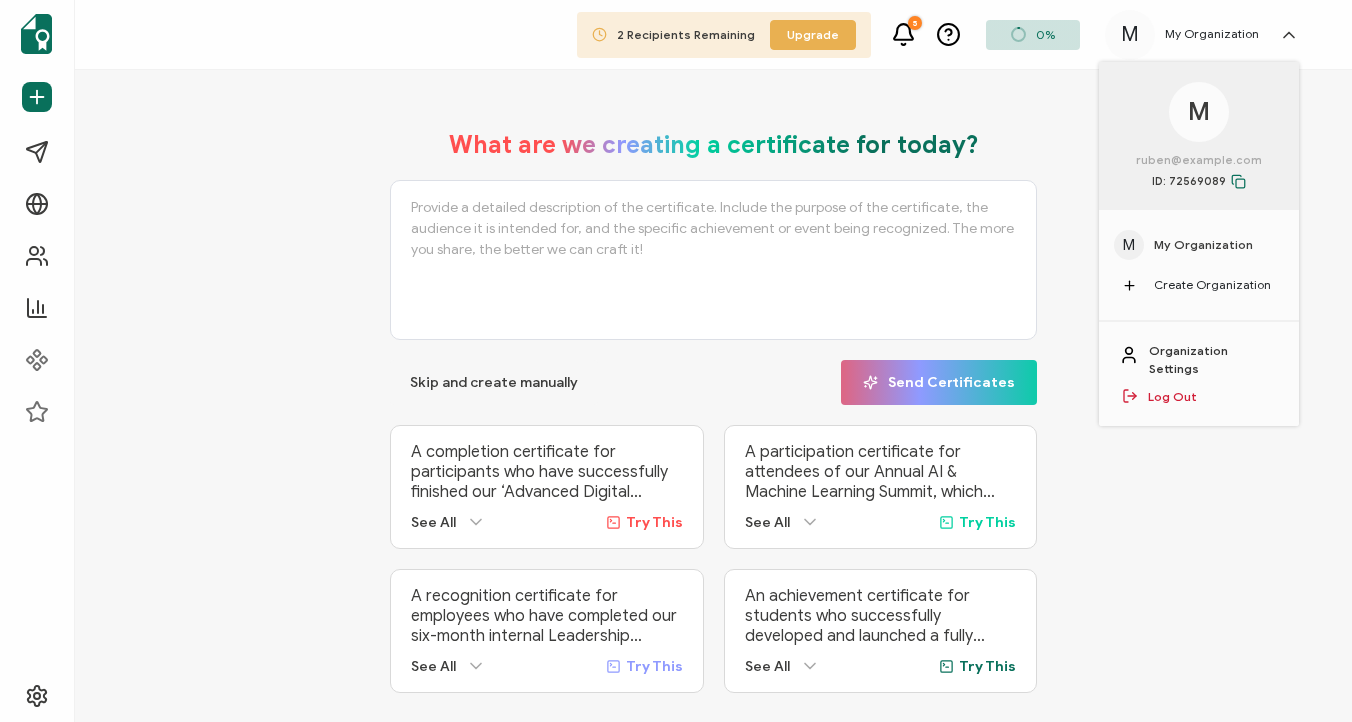 click on "My Organization" at bounding box center (1203, 245) 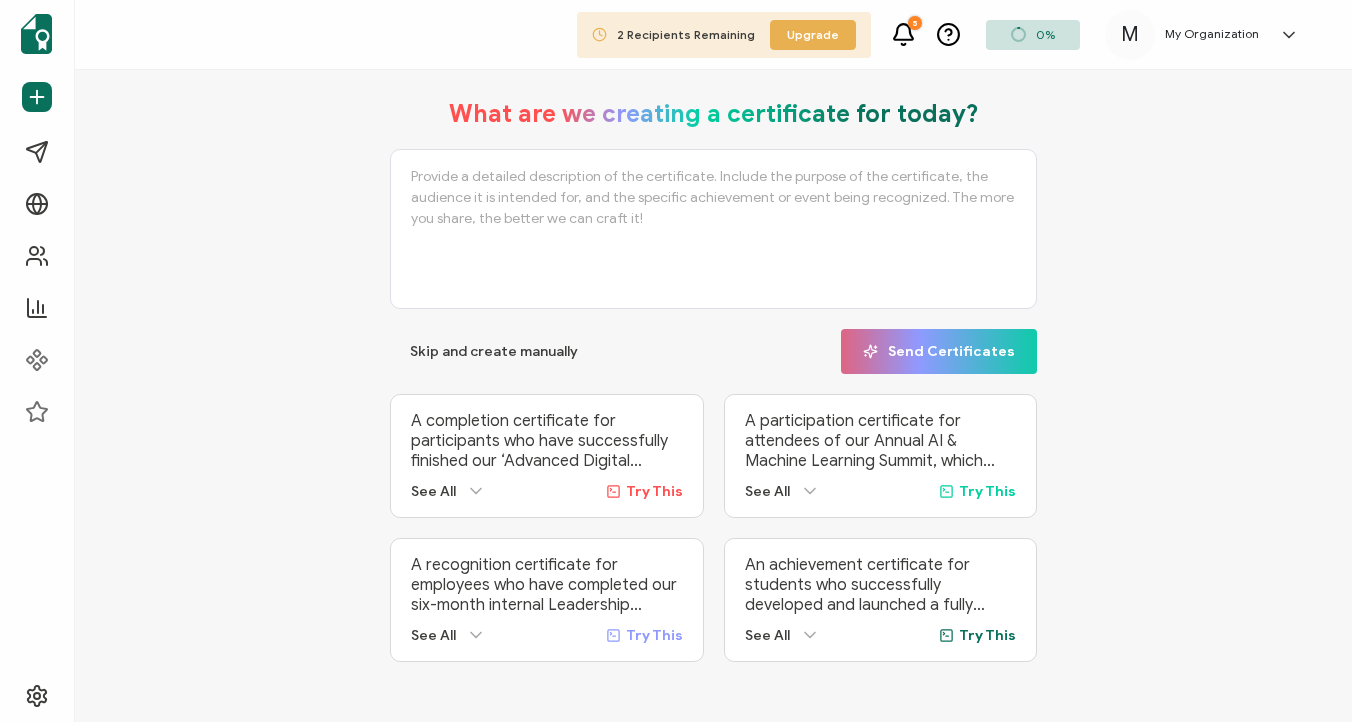 scroll, scrollTop: 0, scrollLeft: 0, axis: both 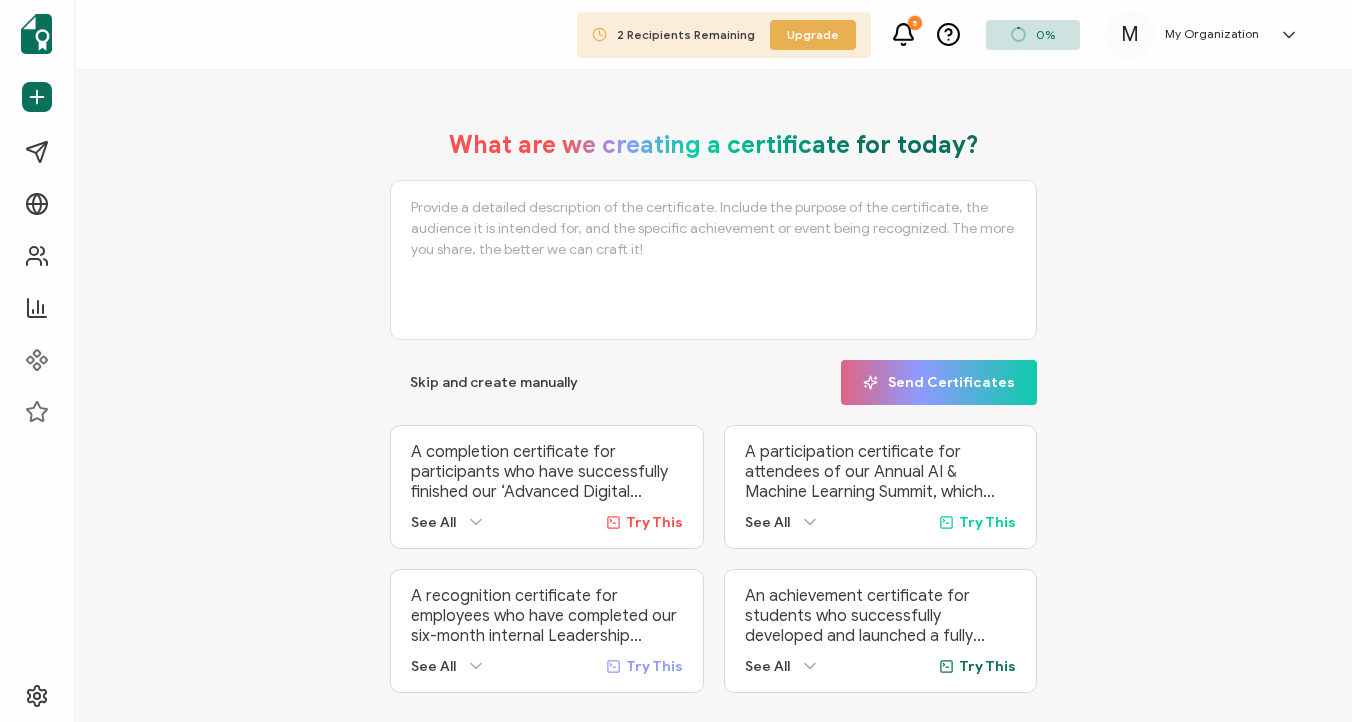 click 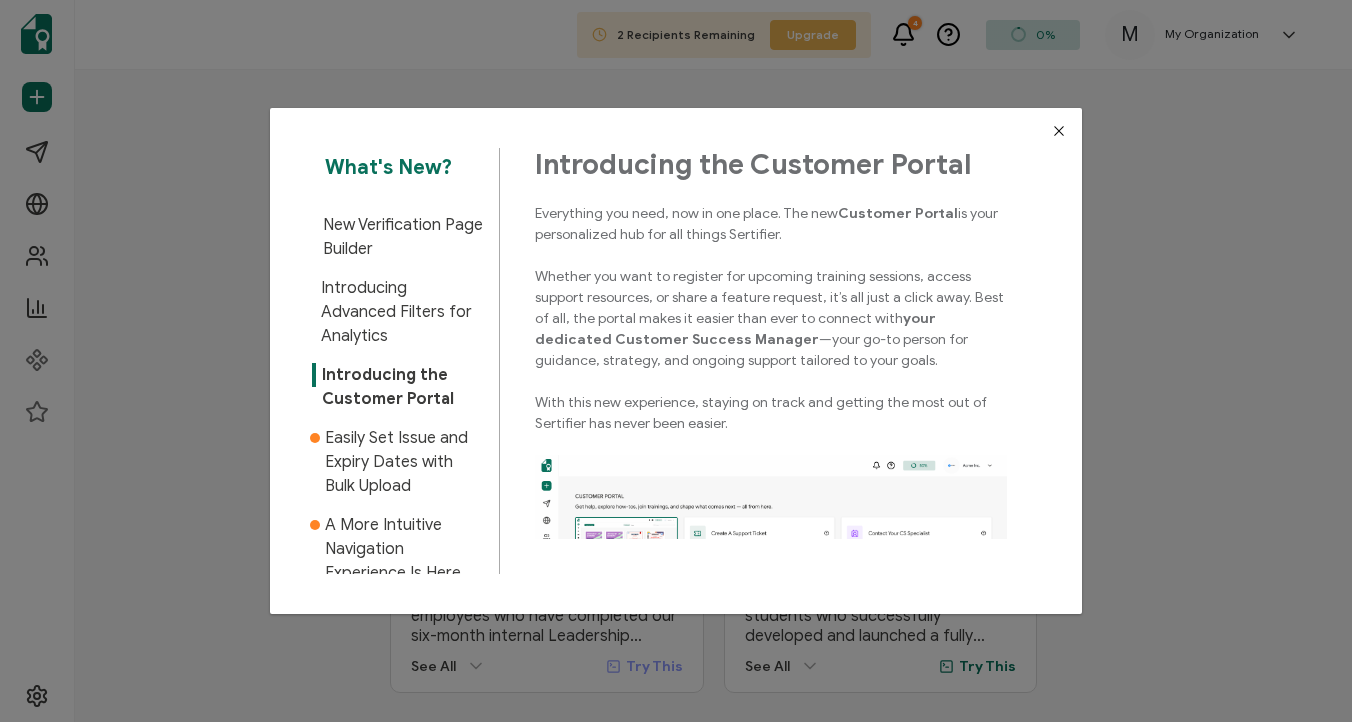 click at bounding box center (1059, 131) 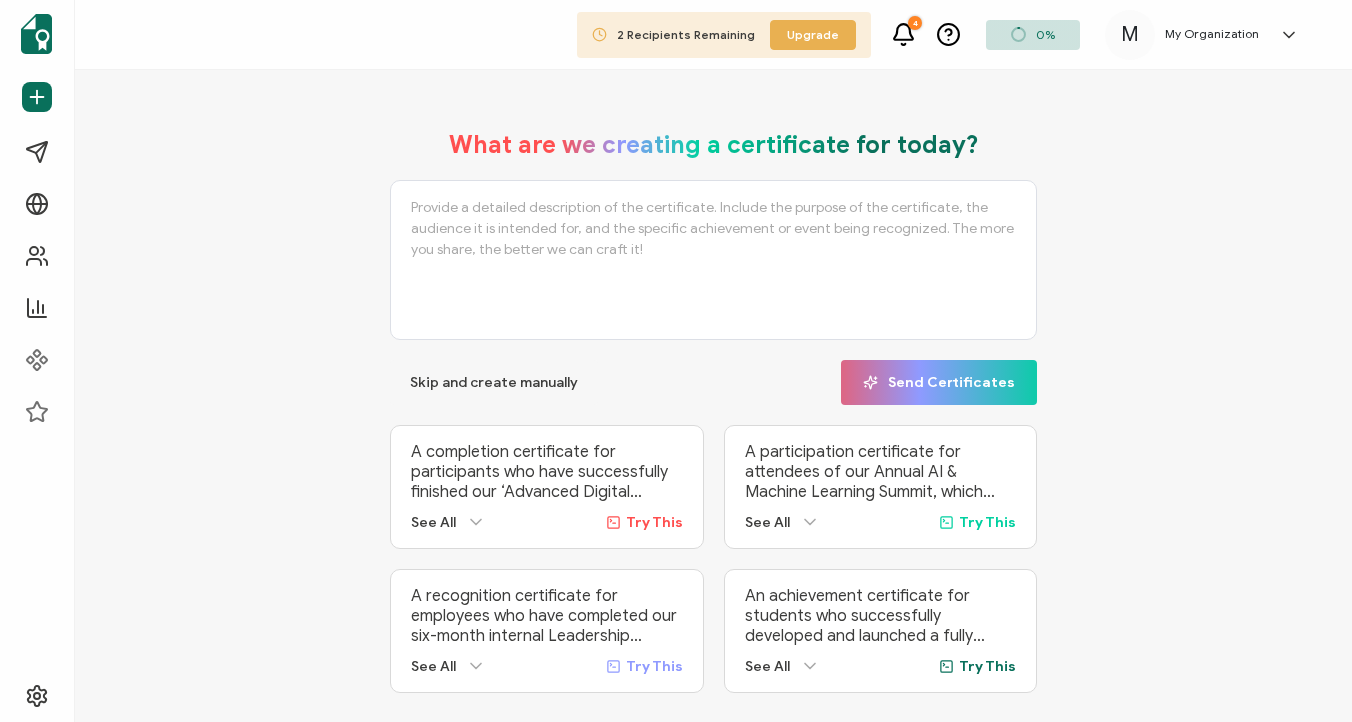 click 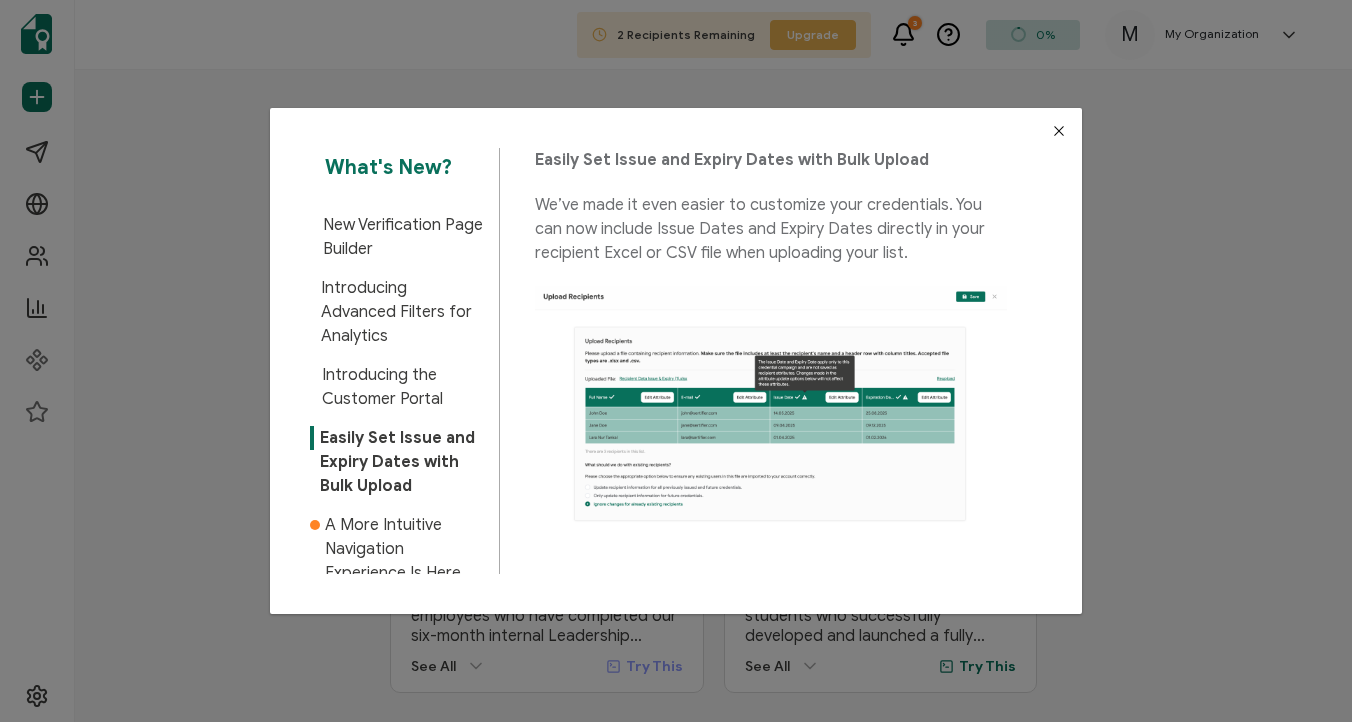 click at bounding box center (1059, 131) 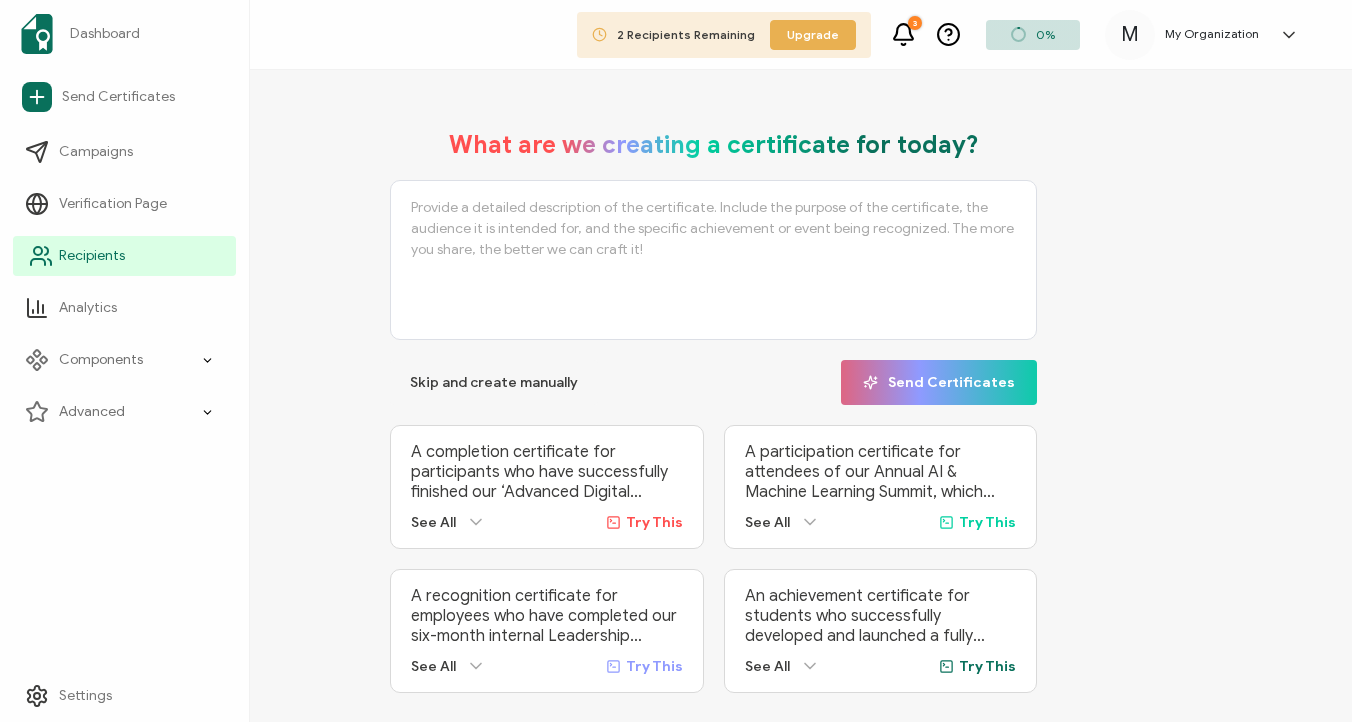 click on "Recipients" at bounding box center [92, 256] 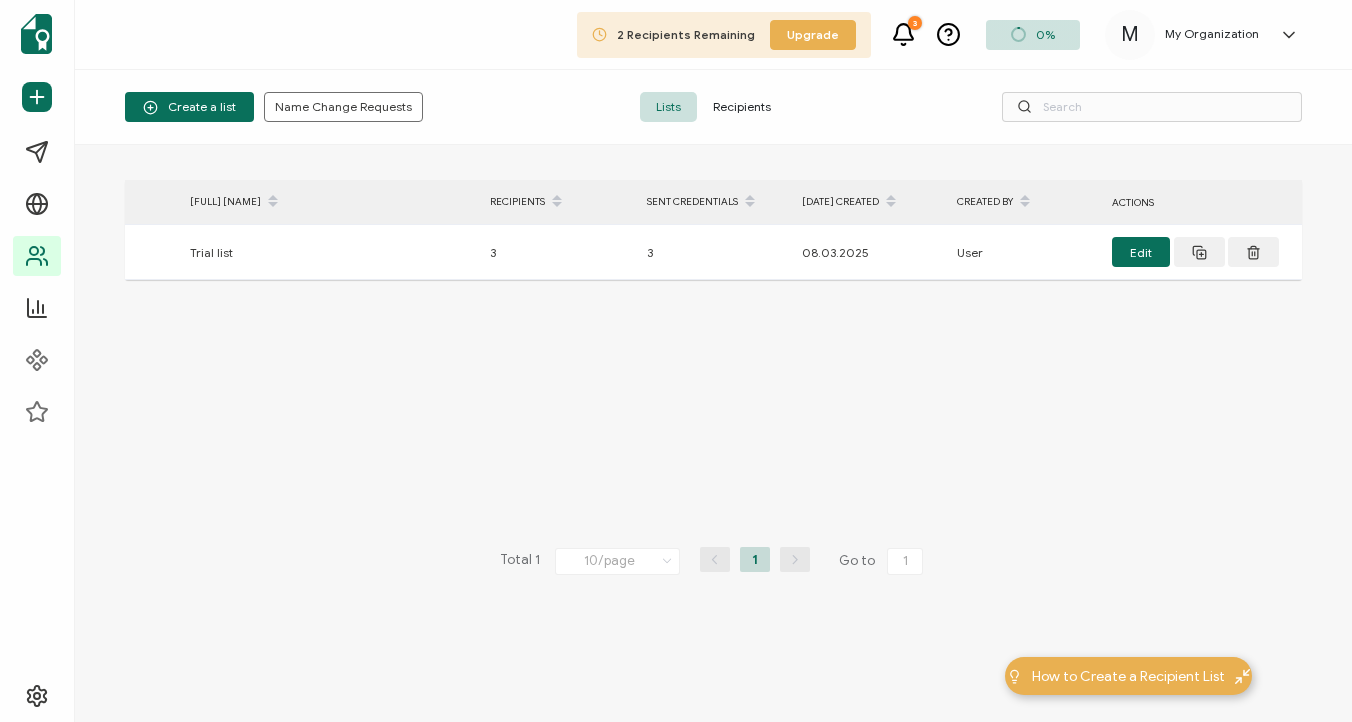 click on "Recipients" at bounding box center [742, 107] 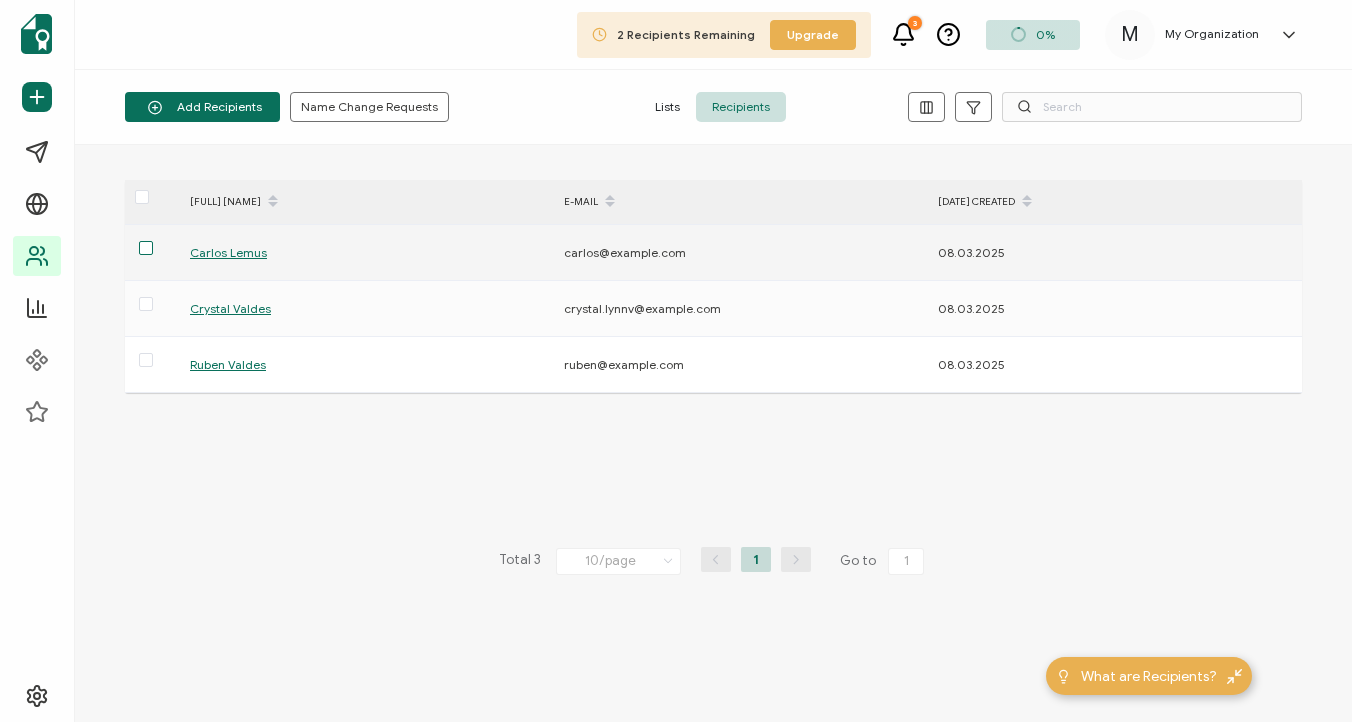 click at bounding box center (146, 248) 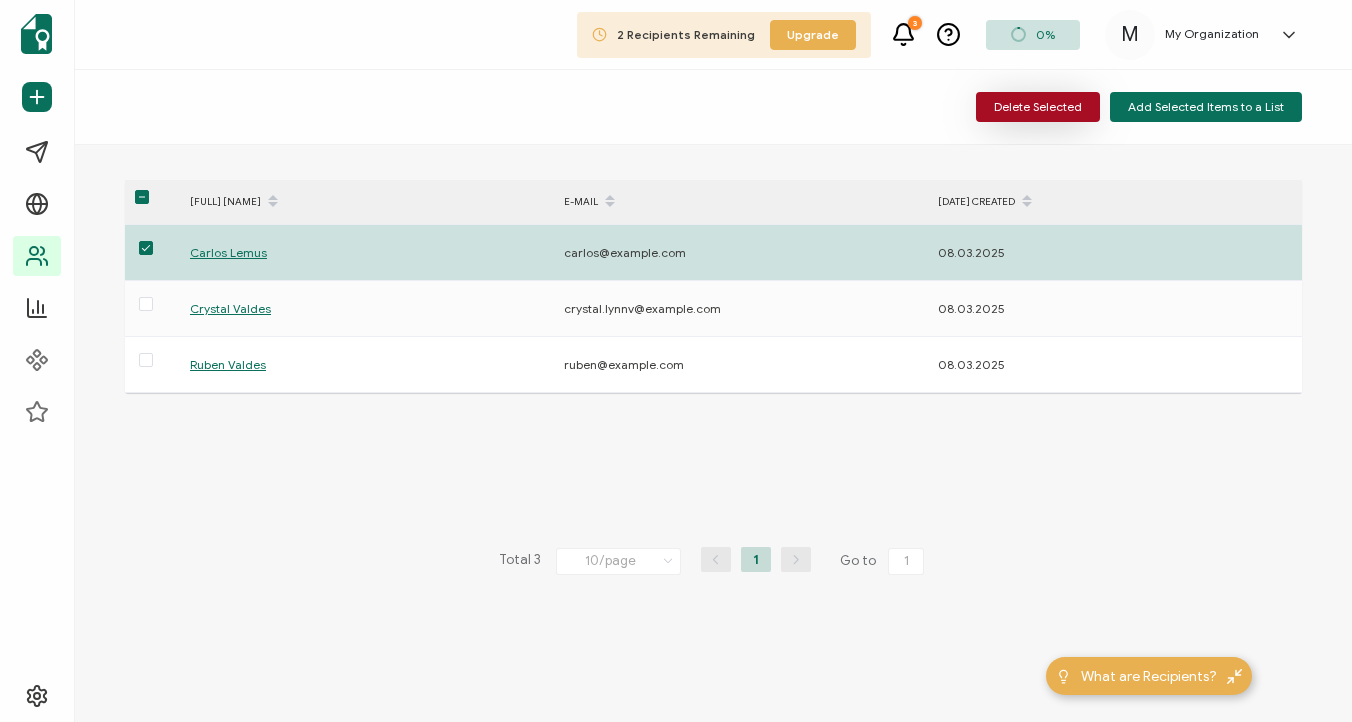 click on "Delete Selected" at bounding box center [1038, 107] 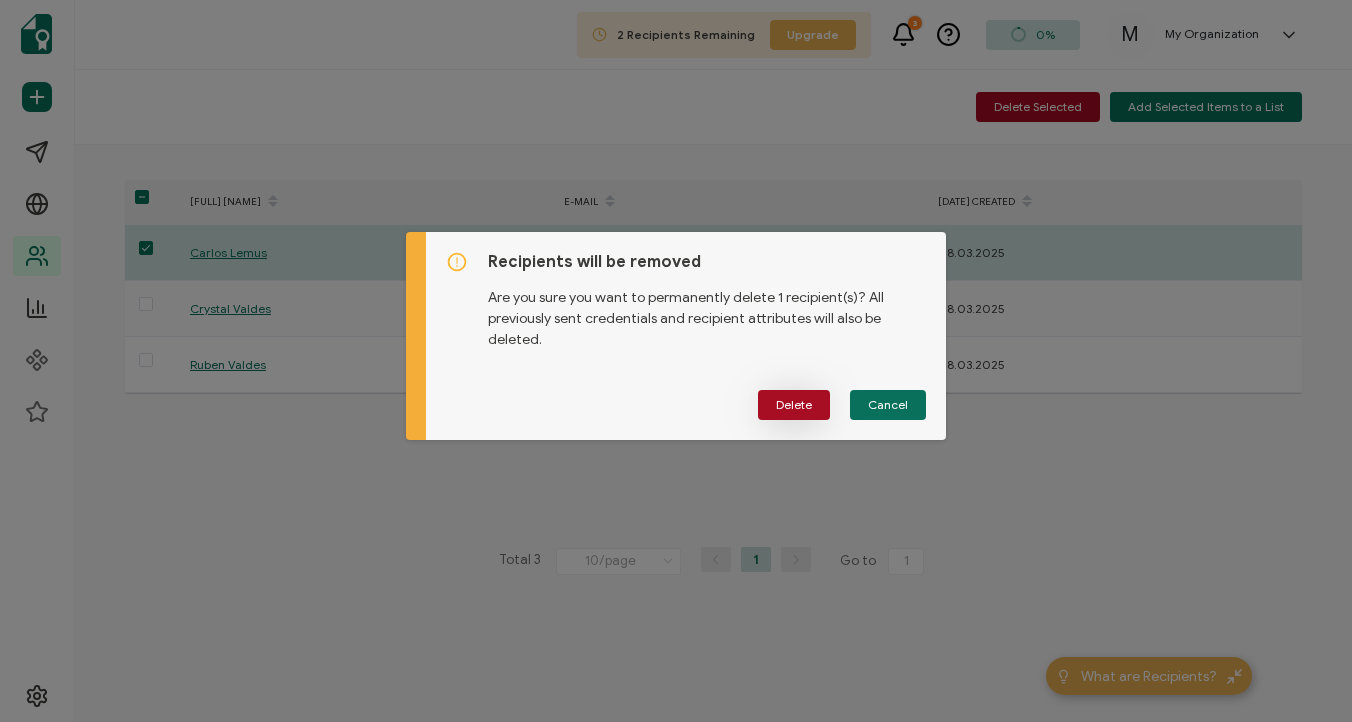 click on "Delete" at bounding box center (794, 405) 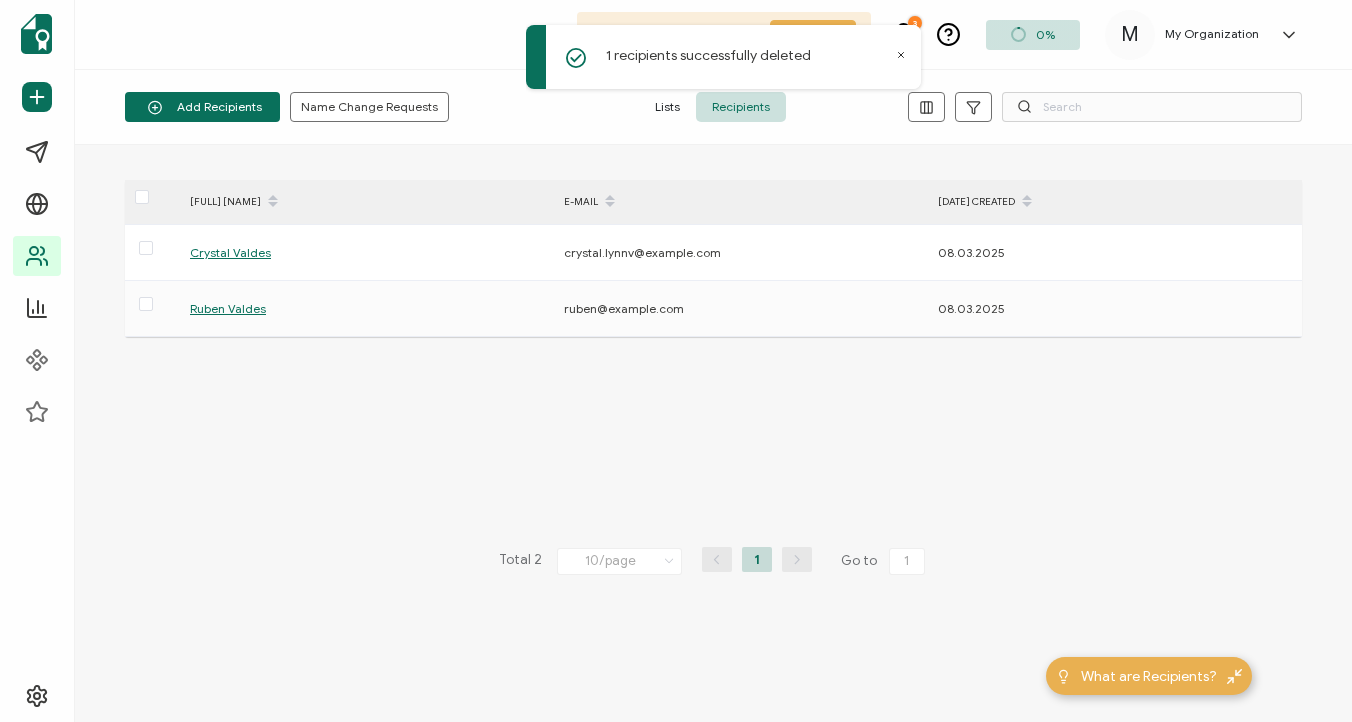click at bounding box center (1027, 207) 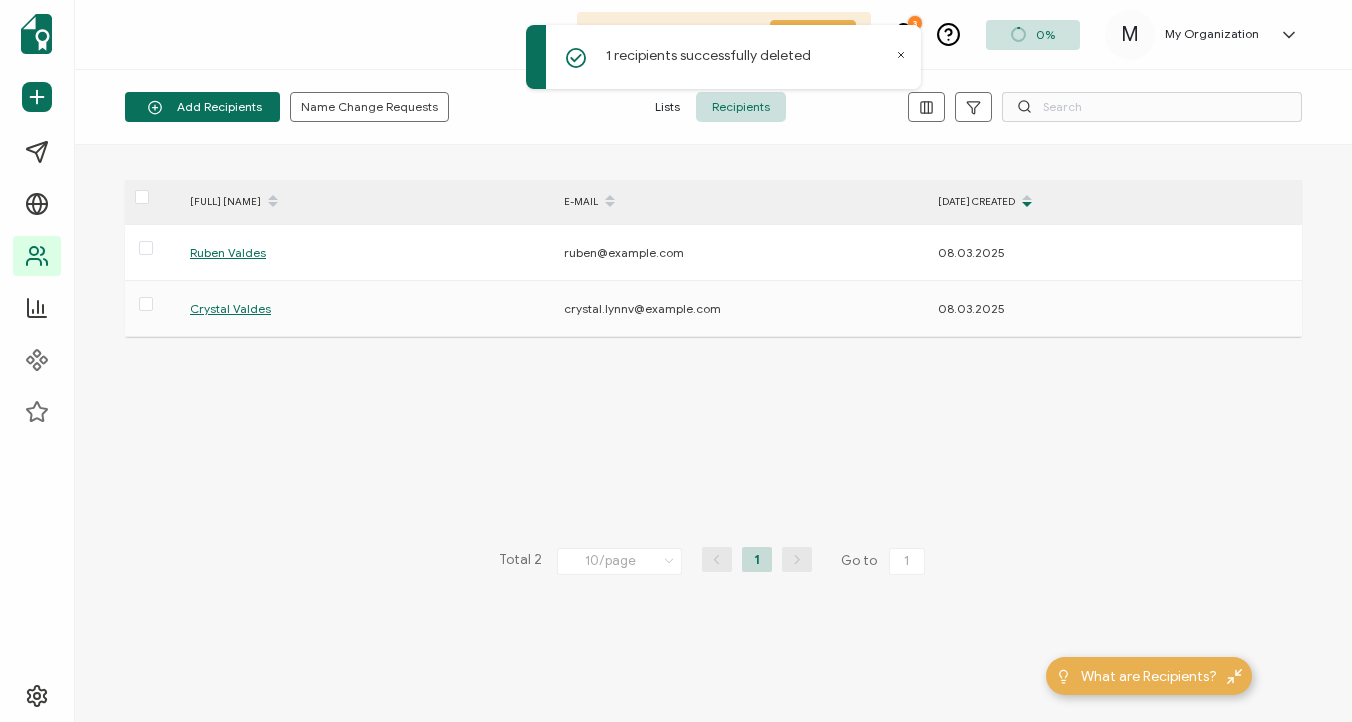 click at bounding box center (1027, 207) 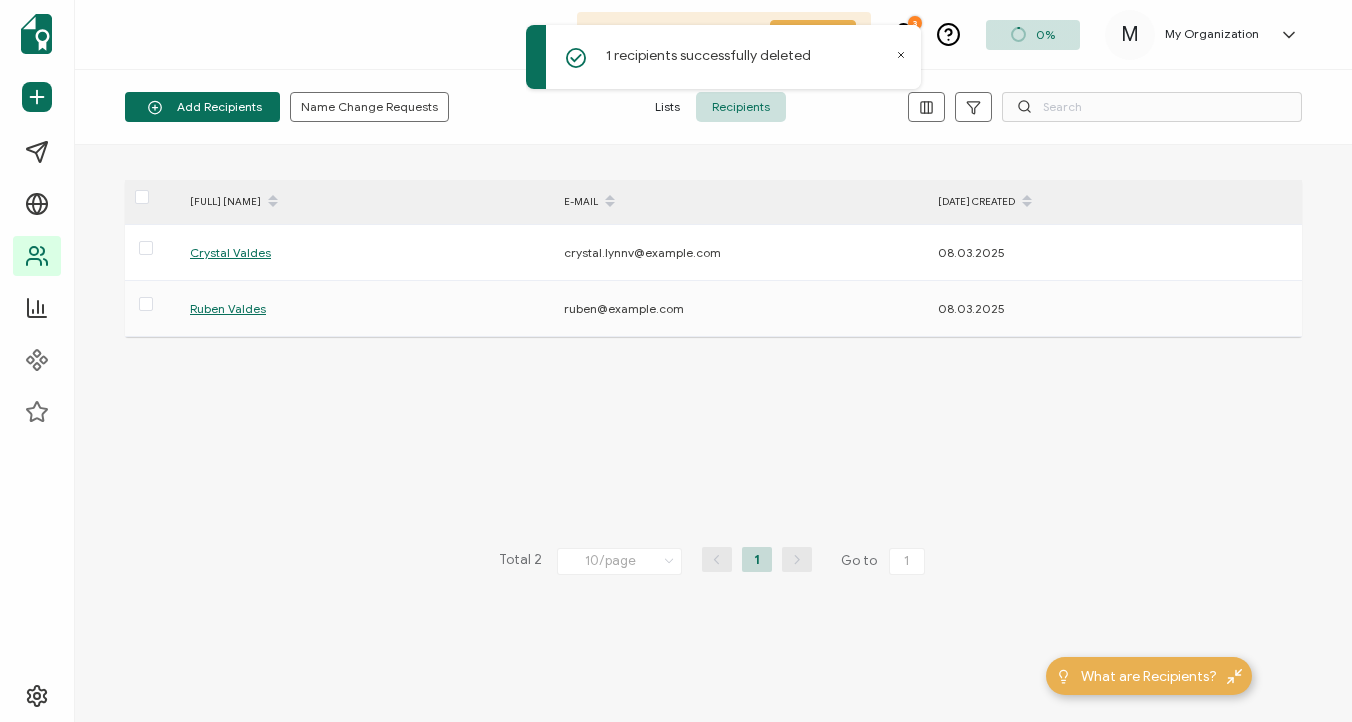 click on "3" at bounding box center (915, 23) 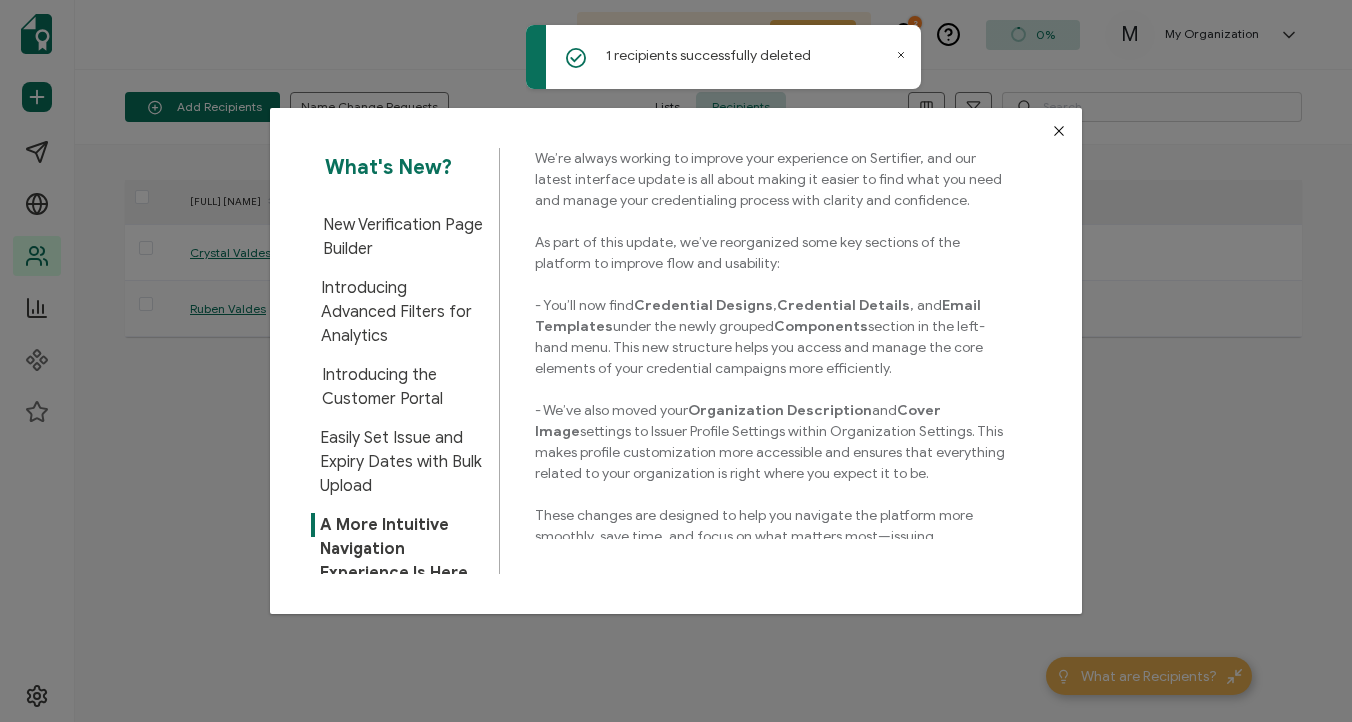click at bounding box center (1059, 131) 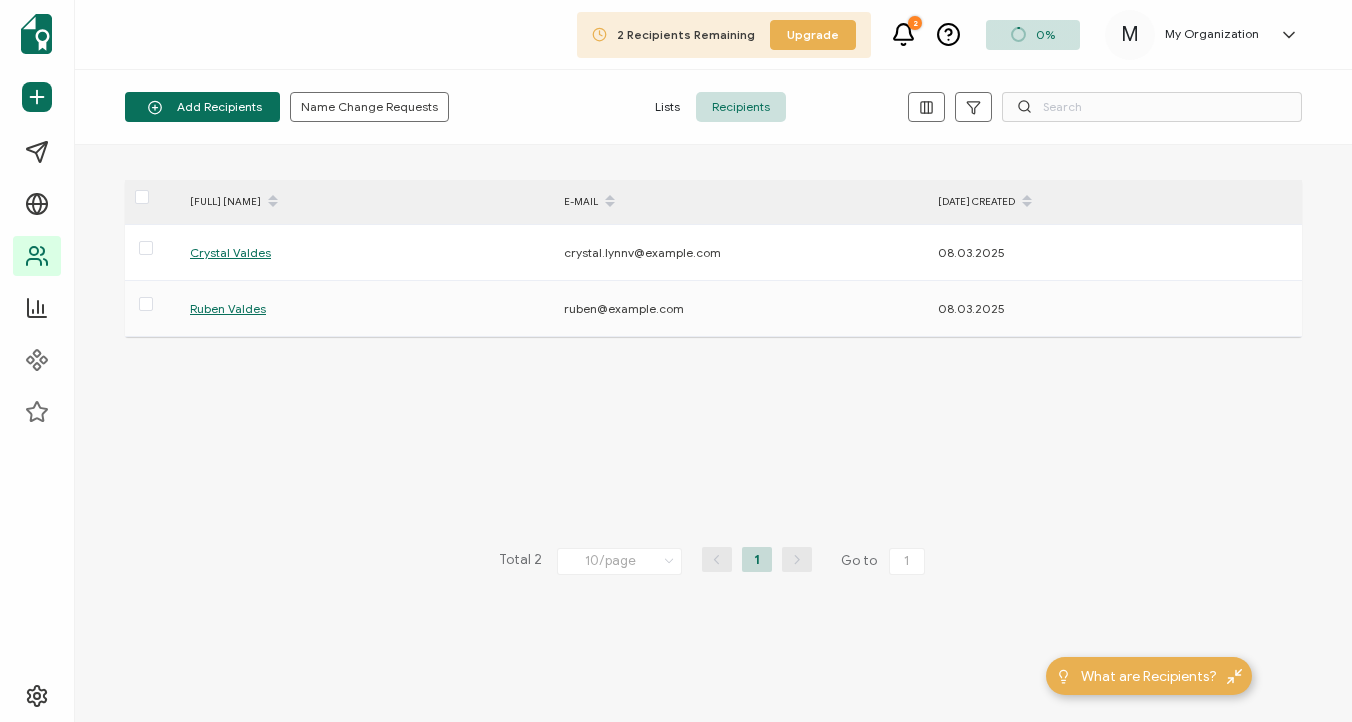 click 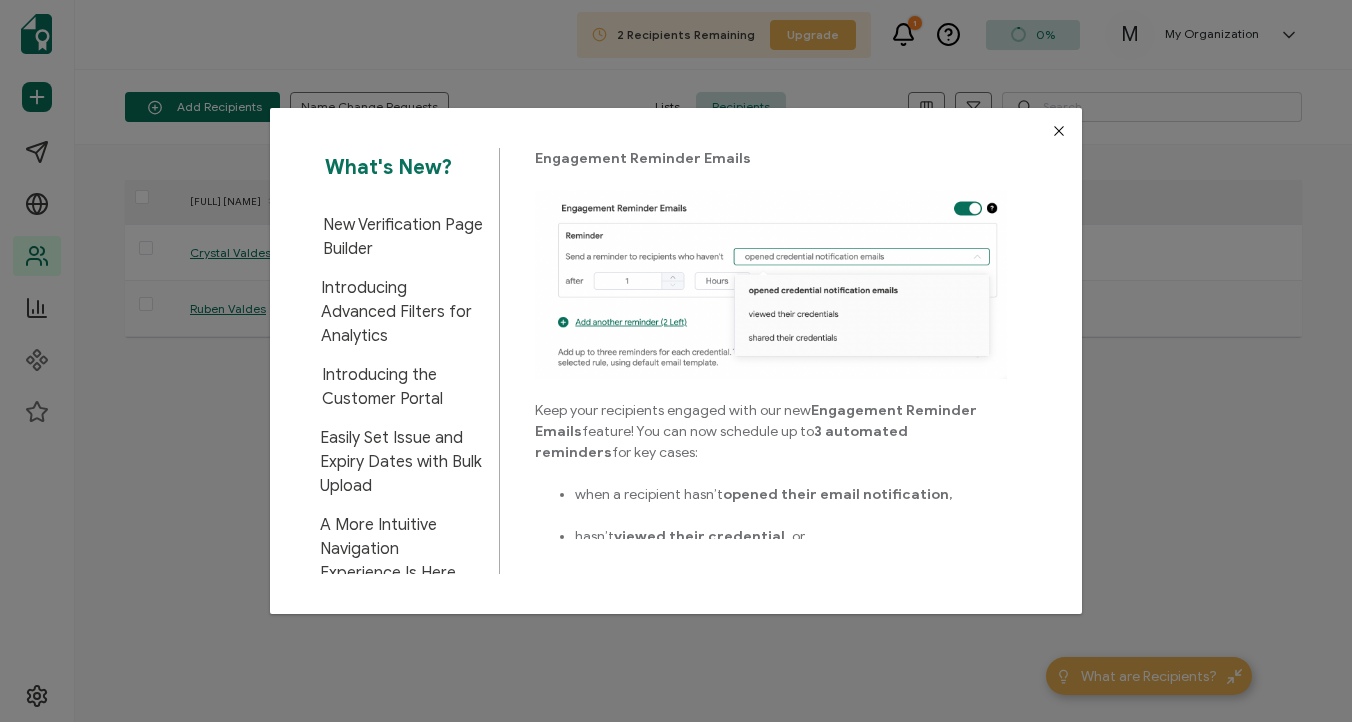 click at bounding box center [1059, 131] 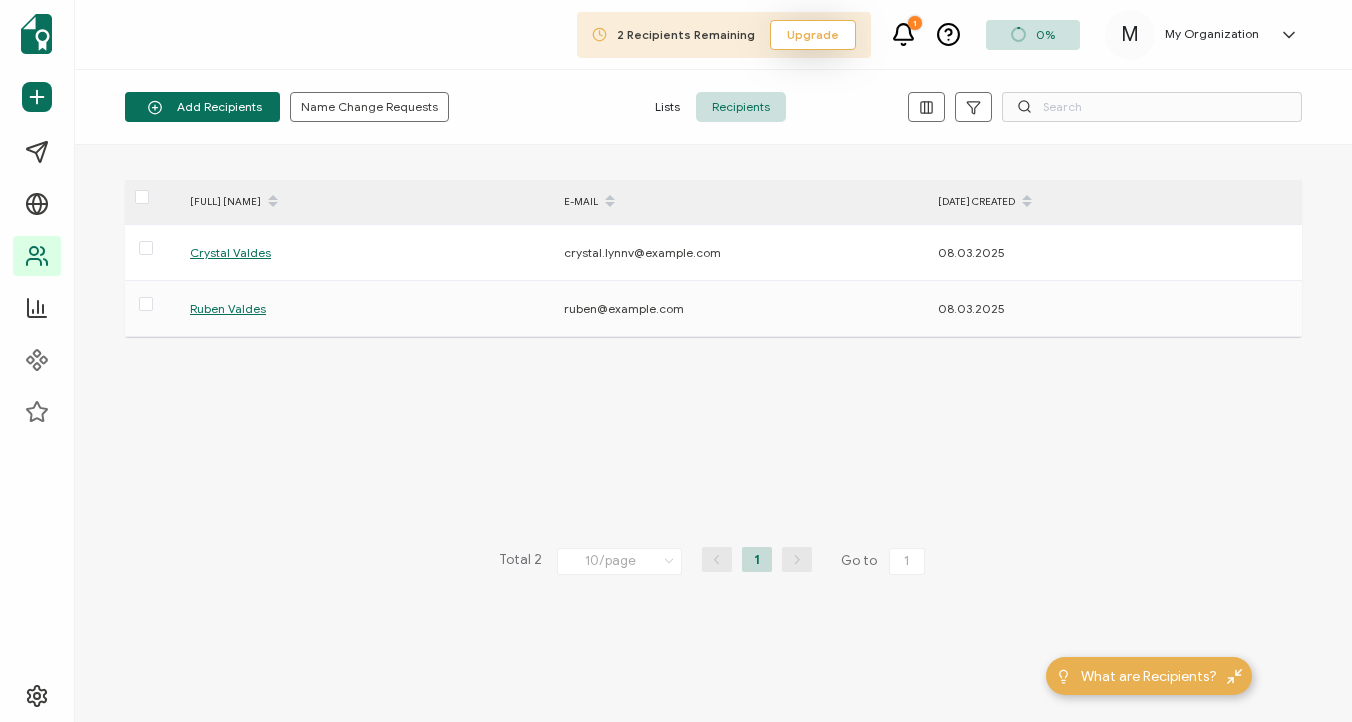 click on "Upgrade" at bounding box center [813, 35] 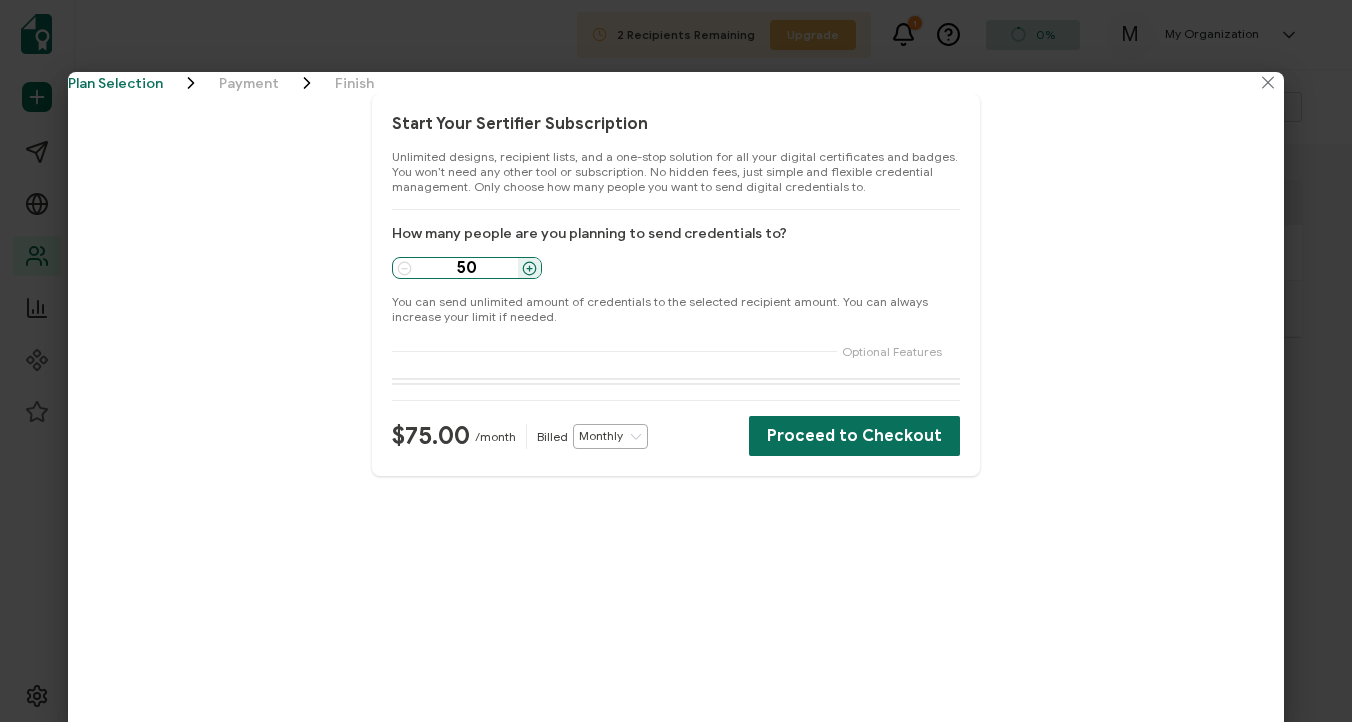click 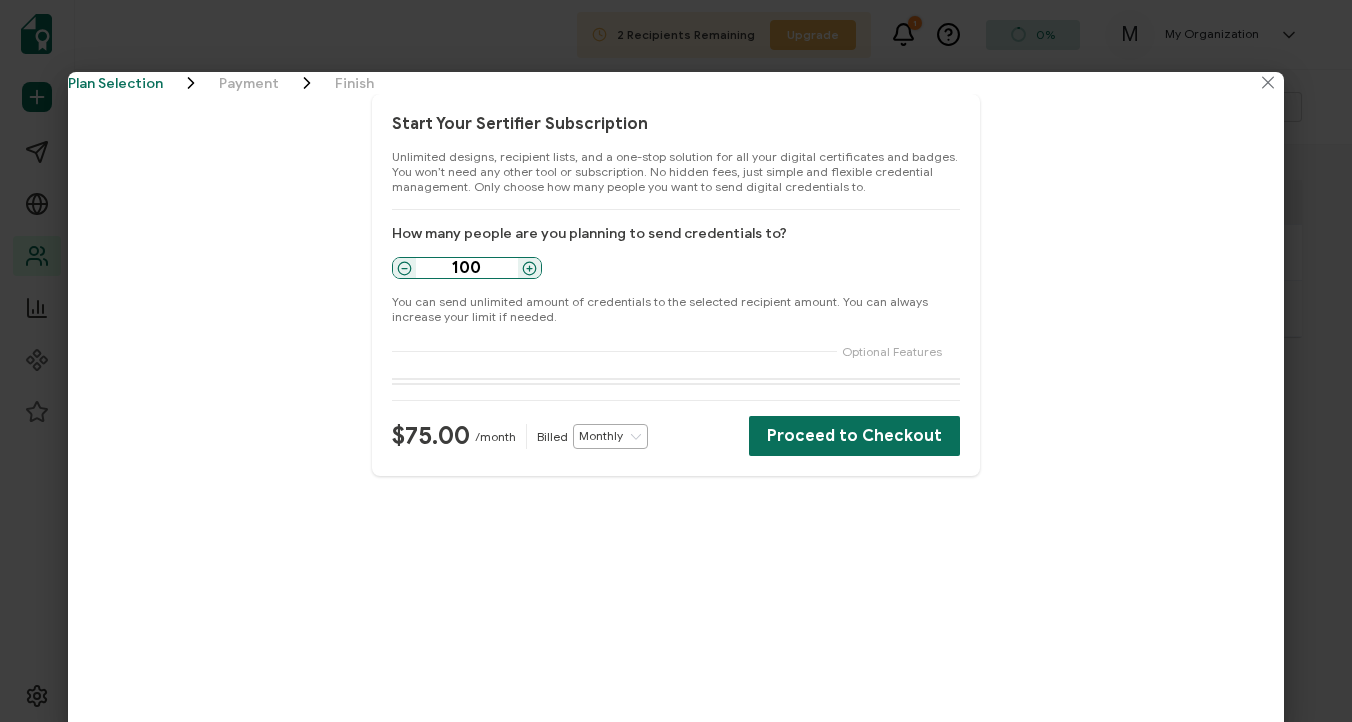 click 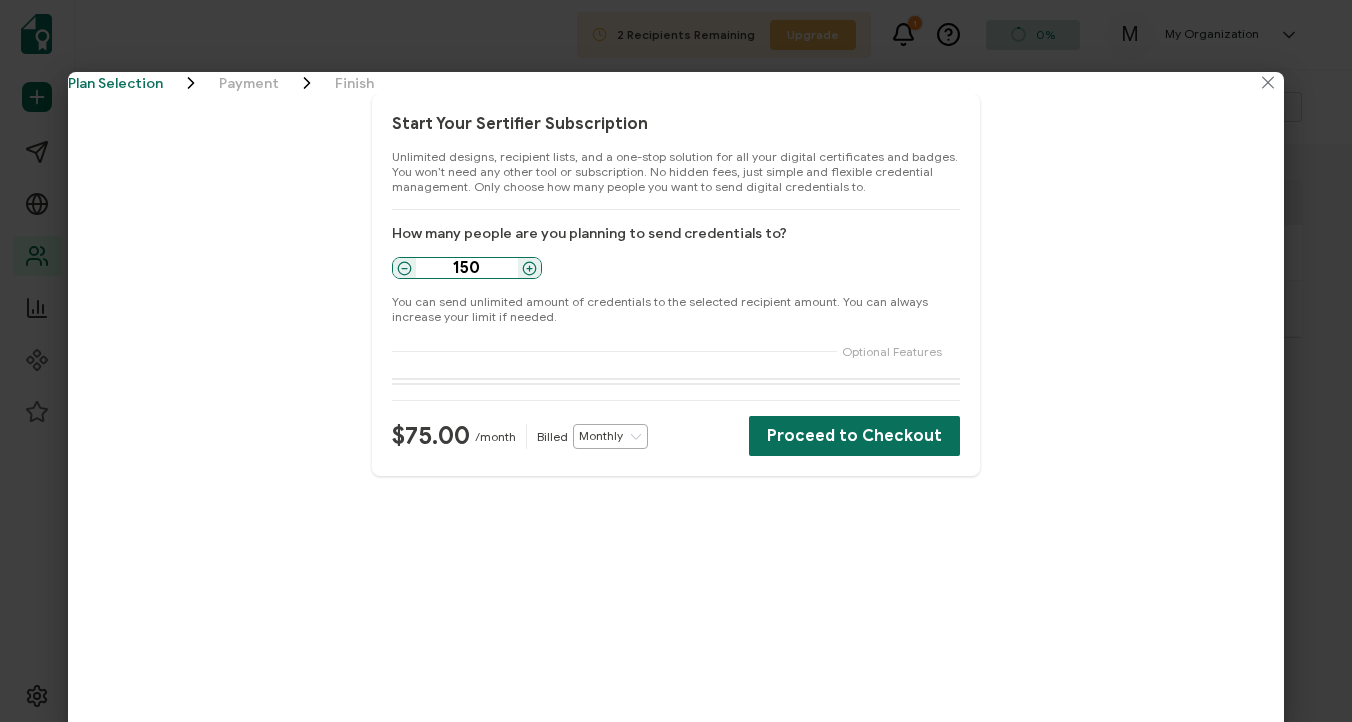 click 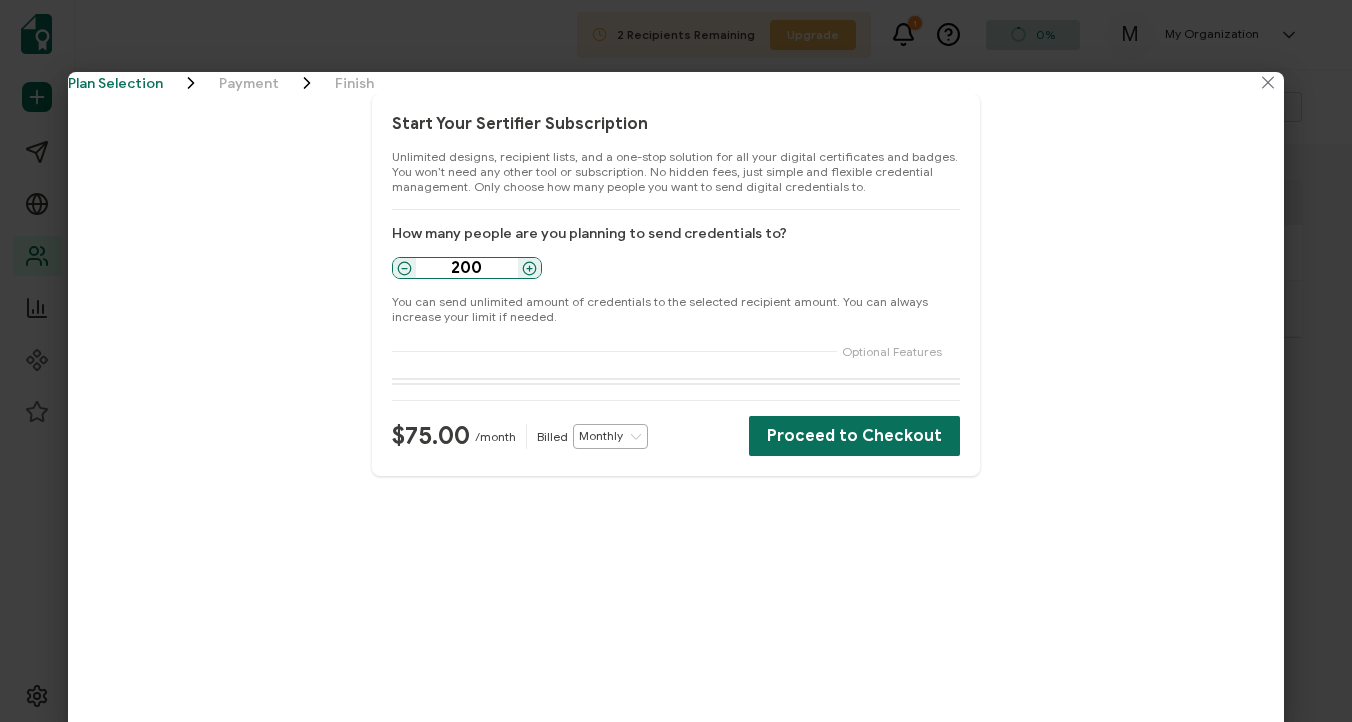 click 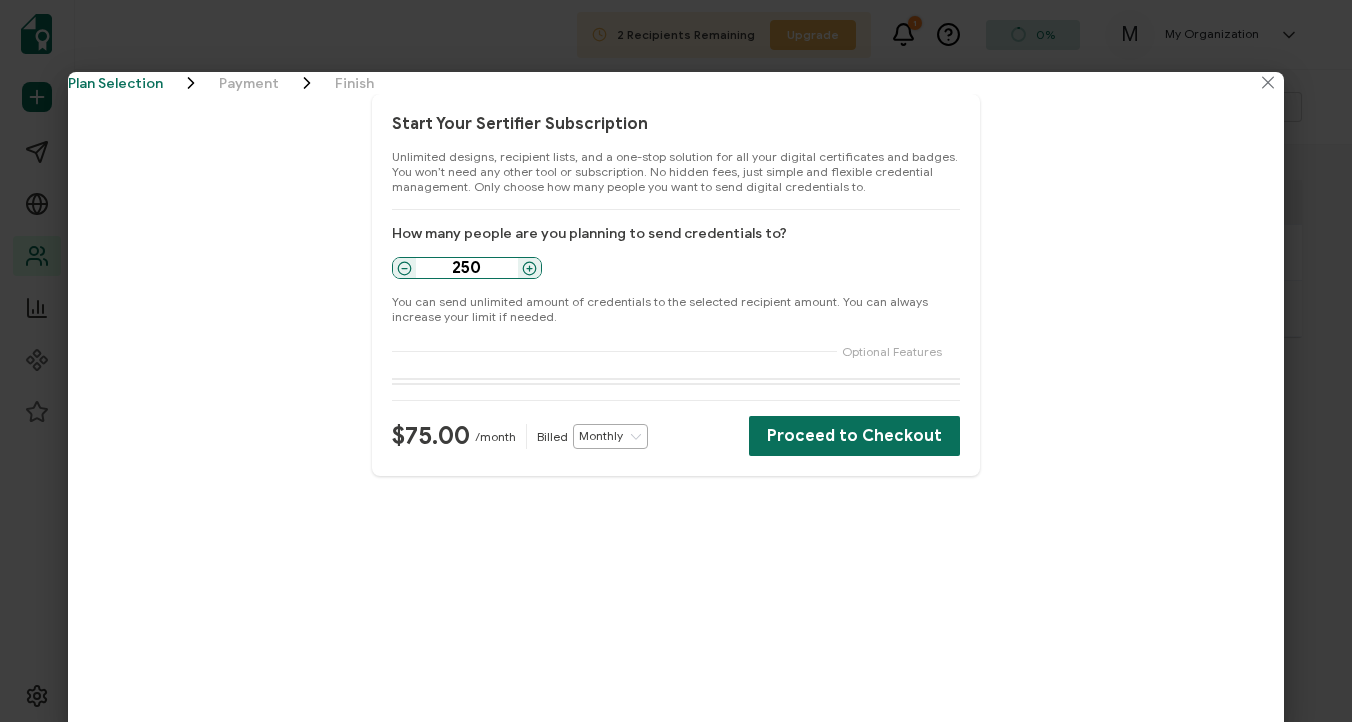 click 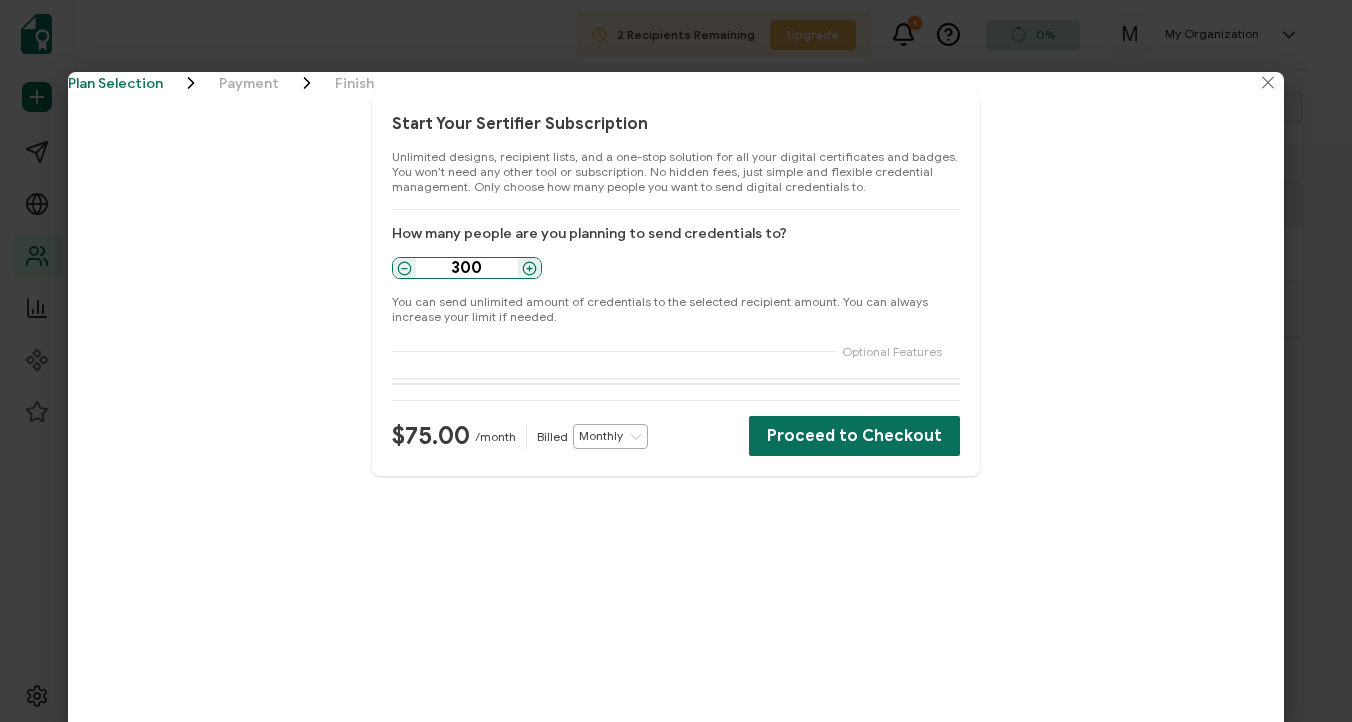 click 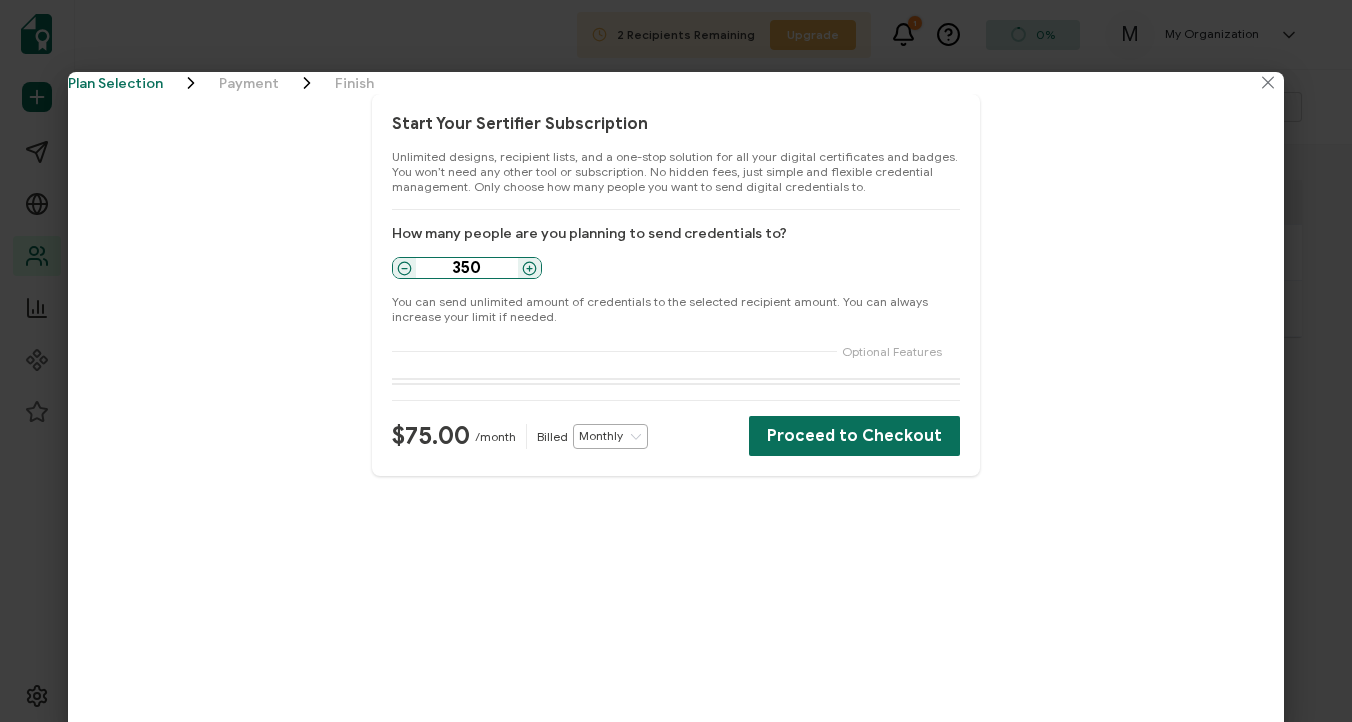 click 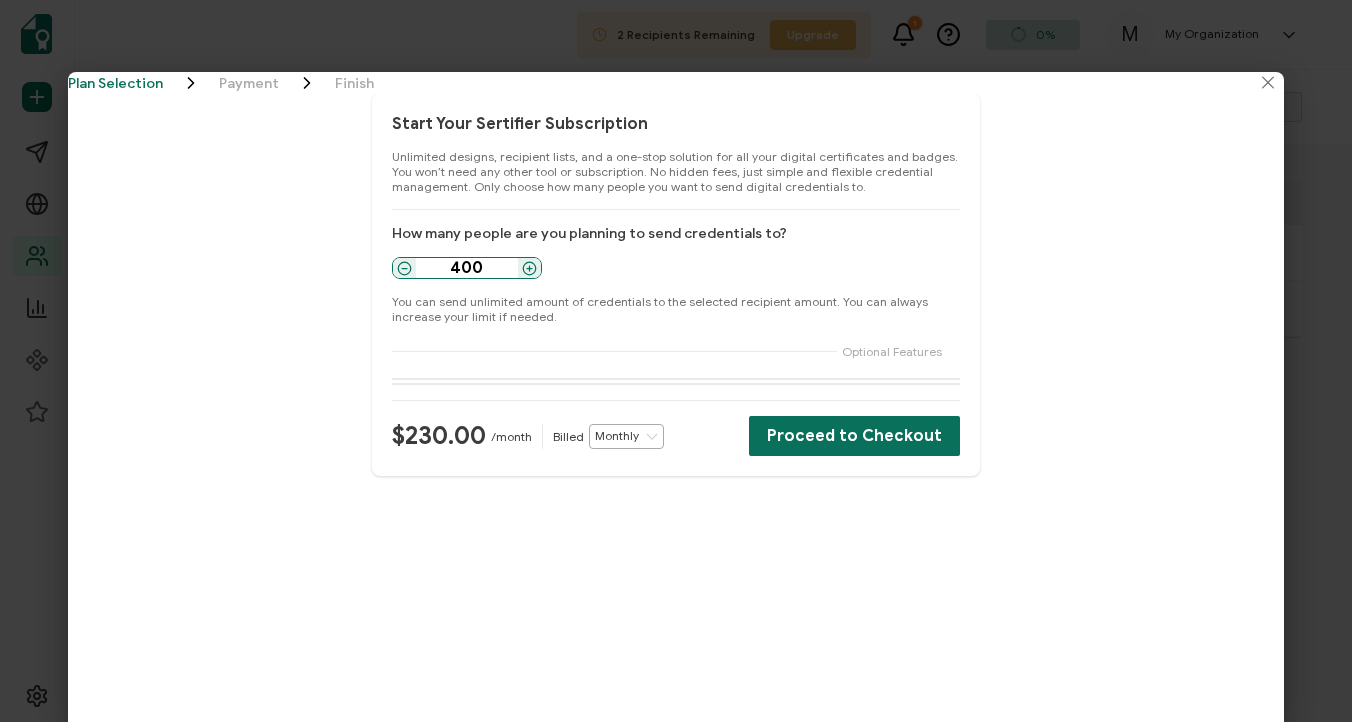 click 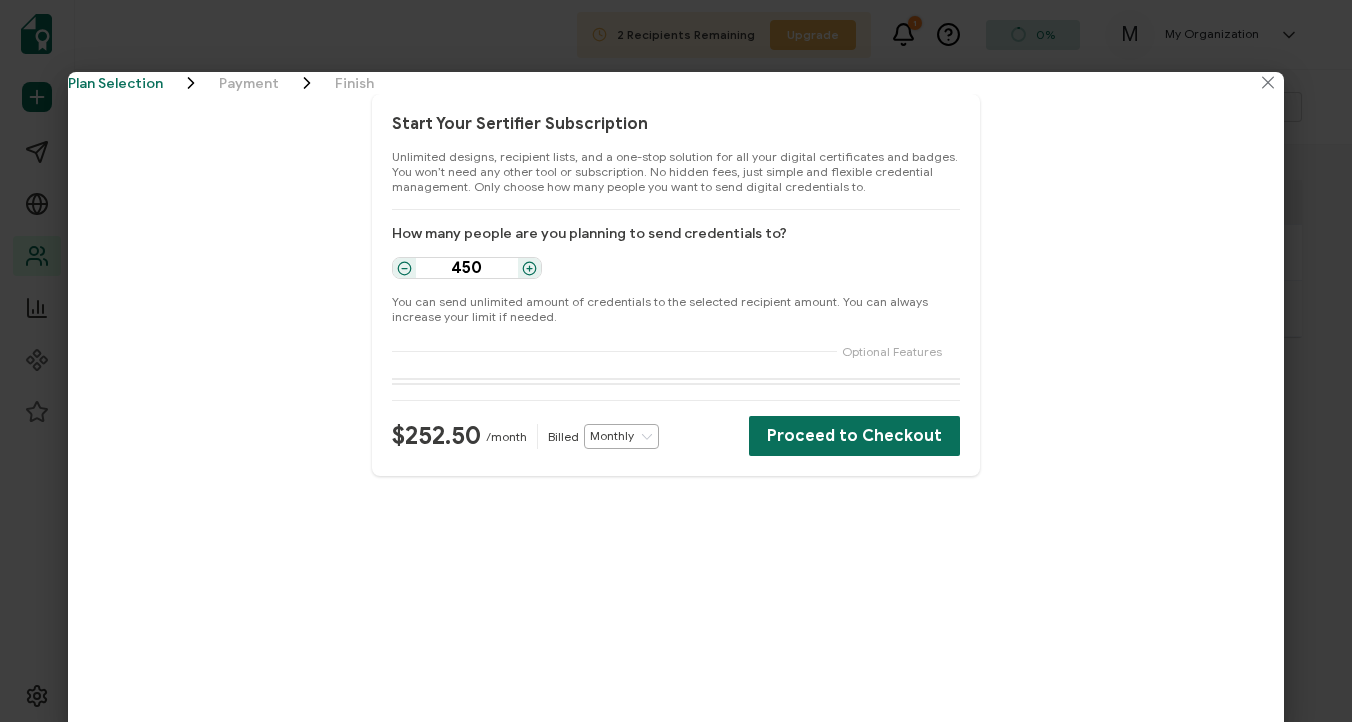 click at bounding box center [1268, 83] 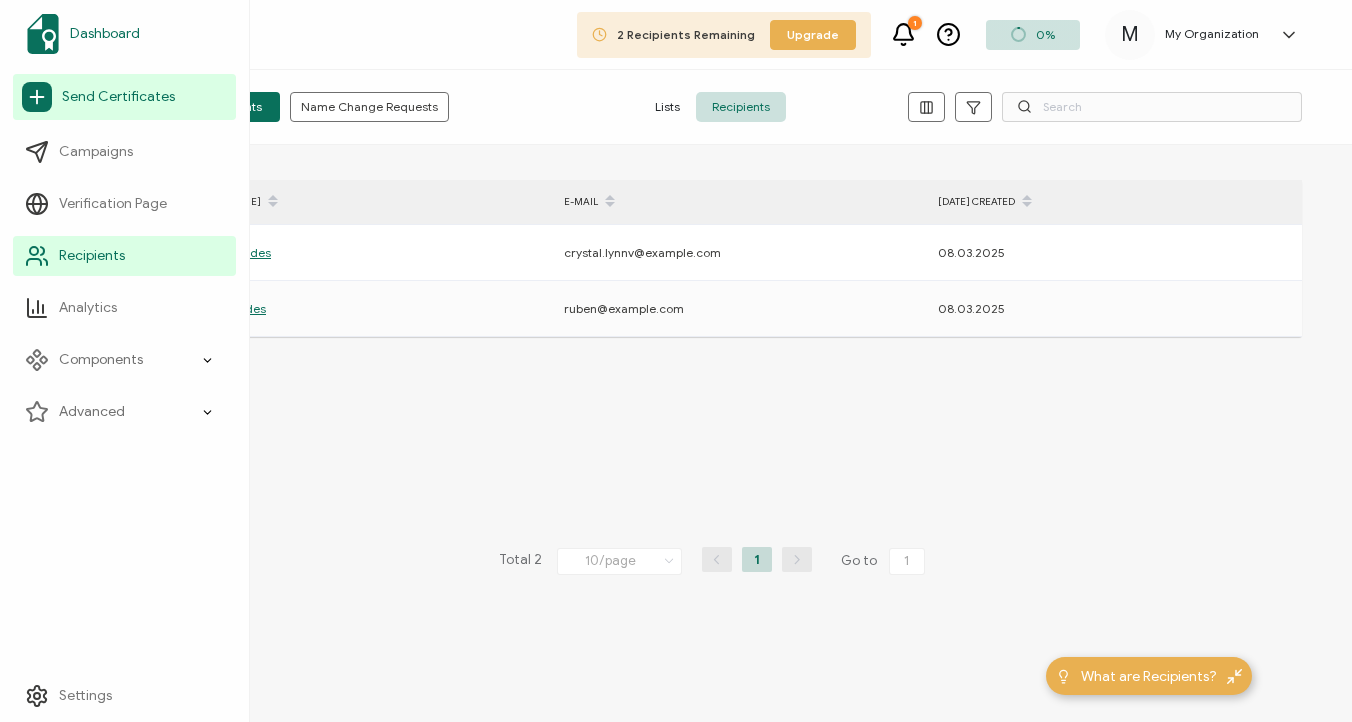 click on "Dashboard" at bounding box center (105, 34) 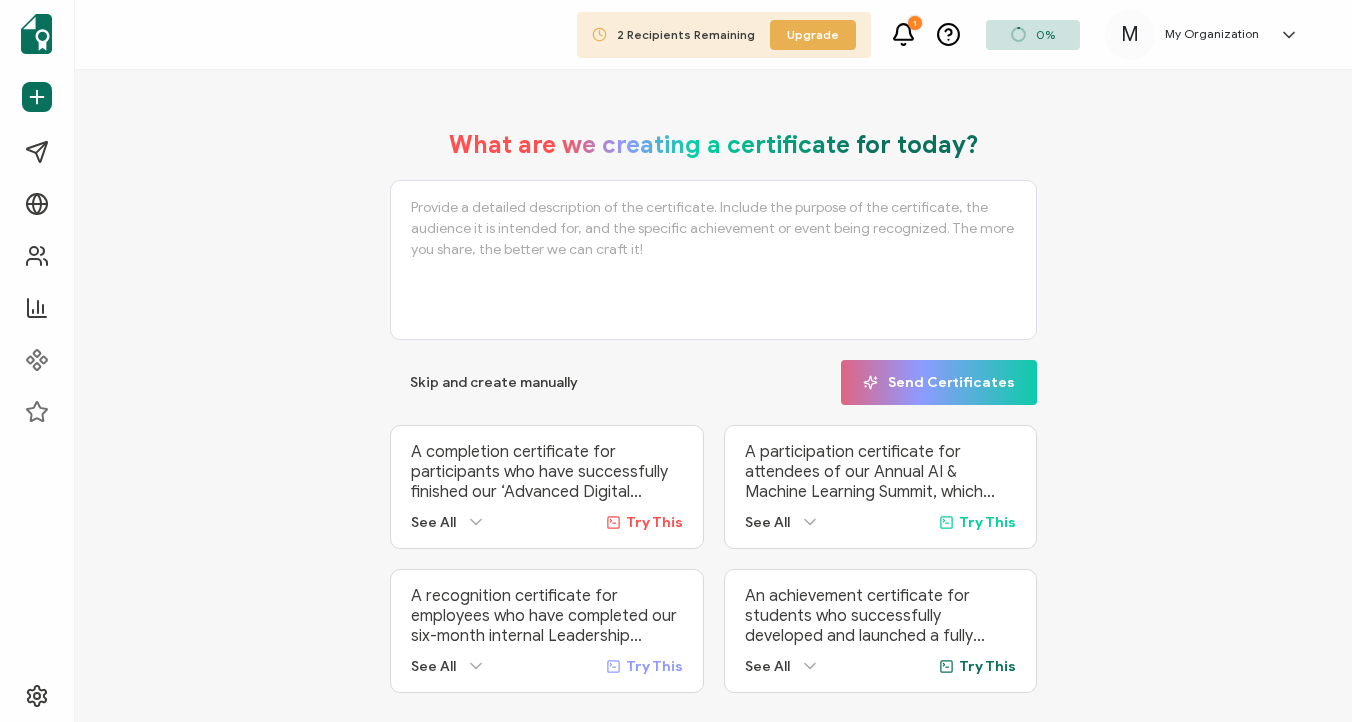 click on "My Organization
ruben@example.com
ID:
72569089
My Organization
Create Organization
Organization Settings
Log Out" at bounding box center [1207, 35] 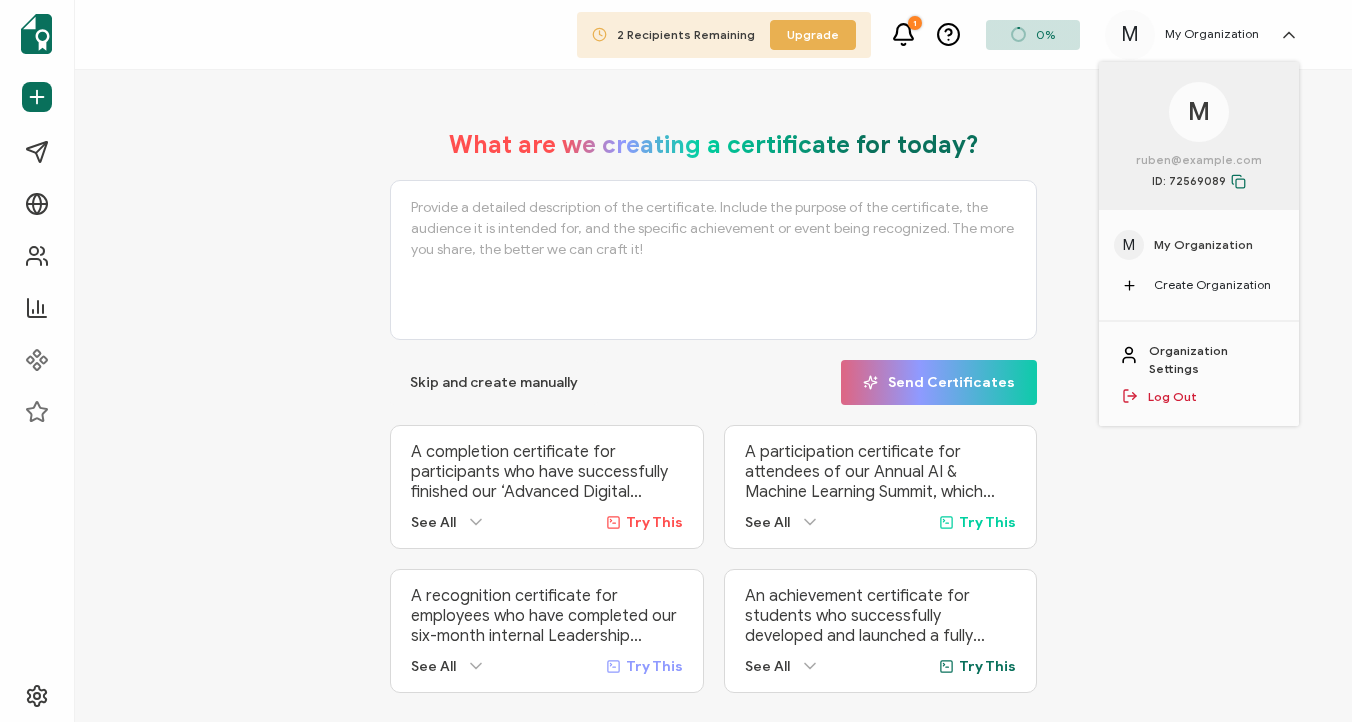 click on "My Organization" at bounding box center (1203, 245) 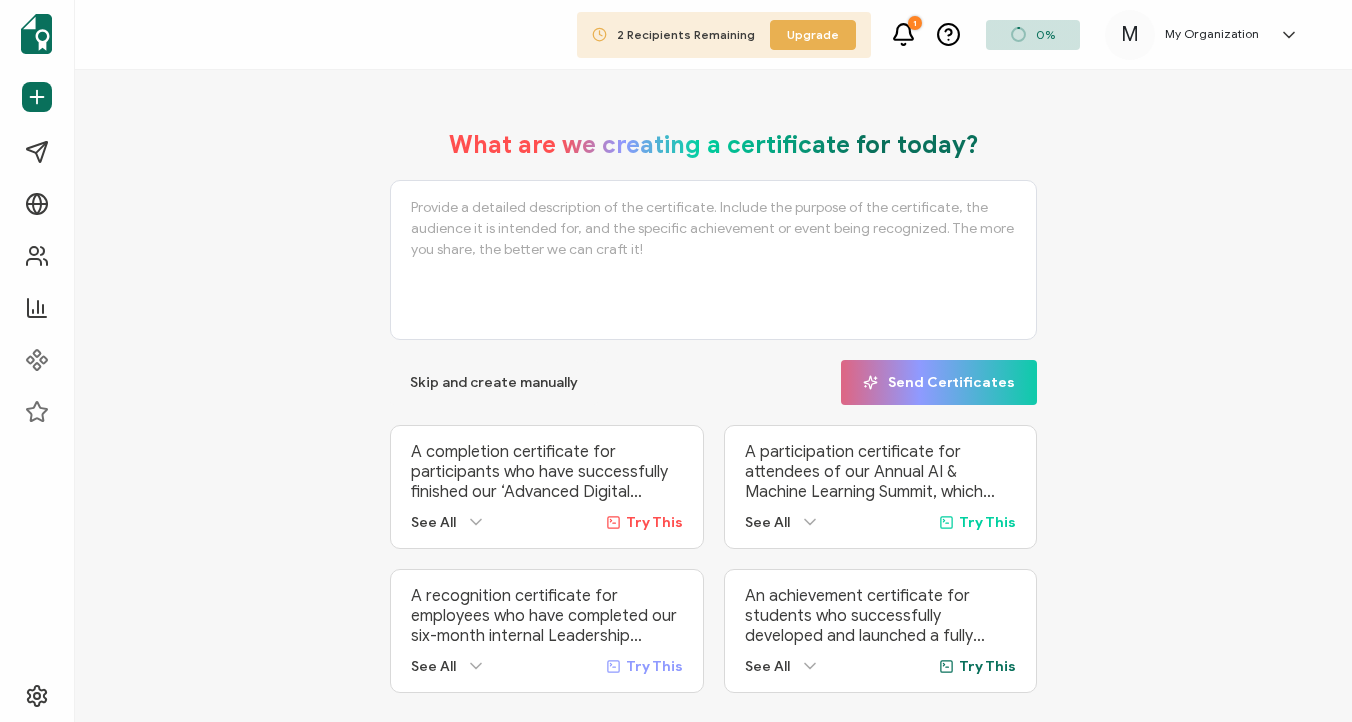 scroll, scrollTop: 41, scrollLeft: 0, axis: vertical 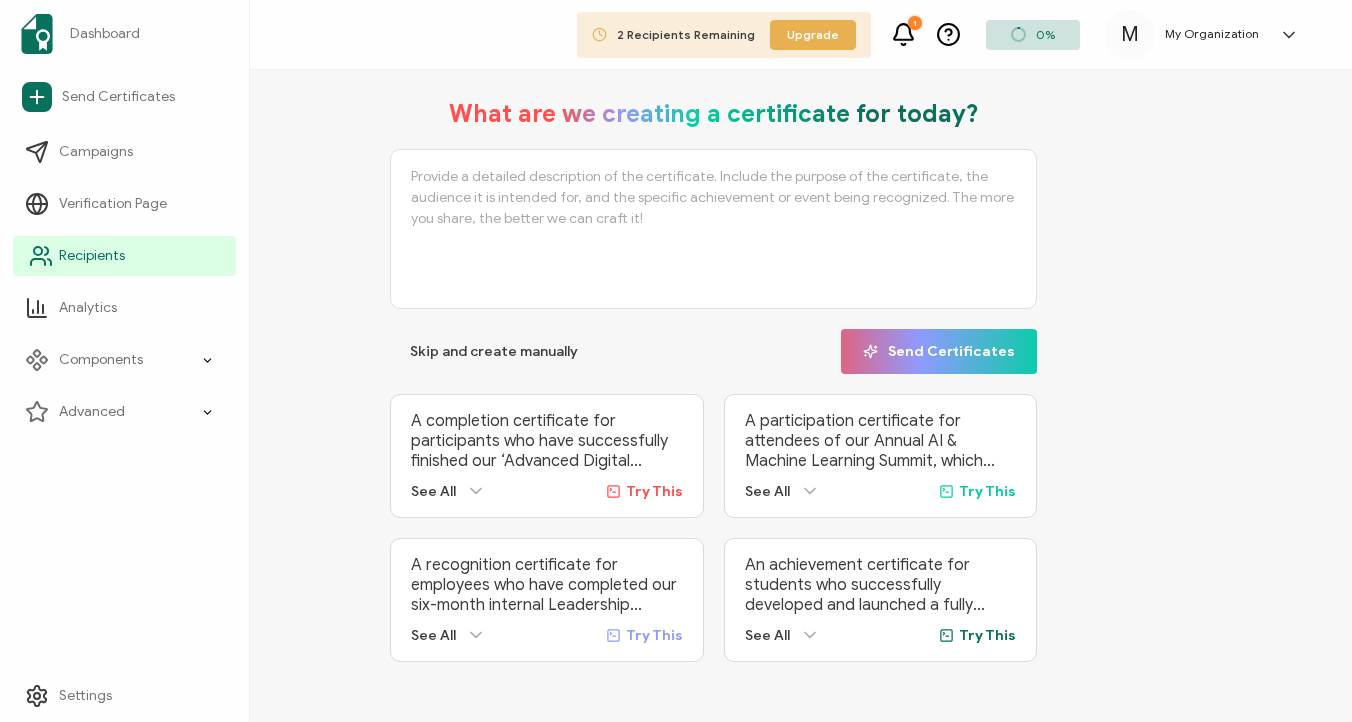 click on "Recipients" at bounding box center (92, 256) 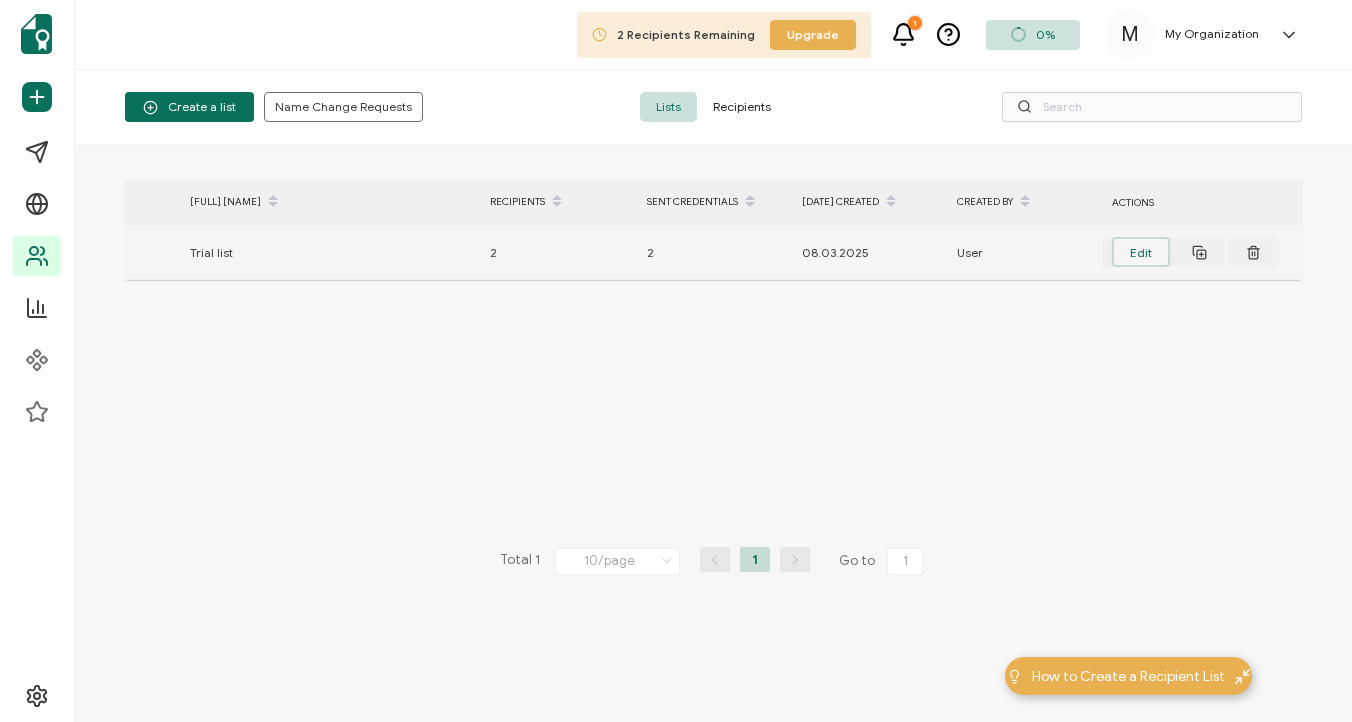 click on "Edit" at bounding box center (1141, 252) 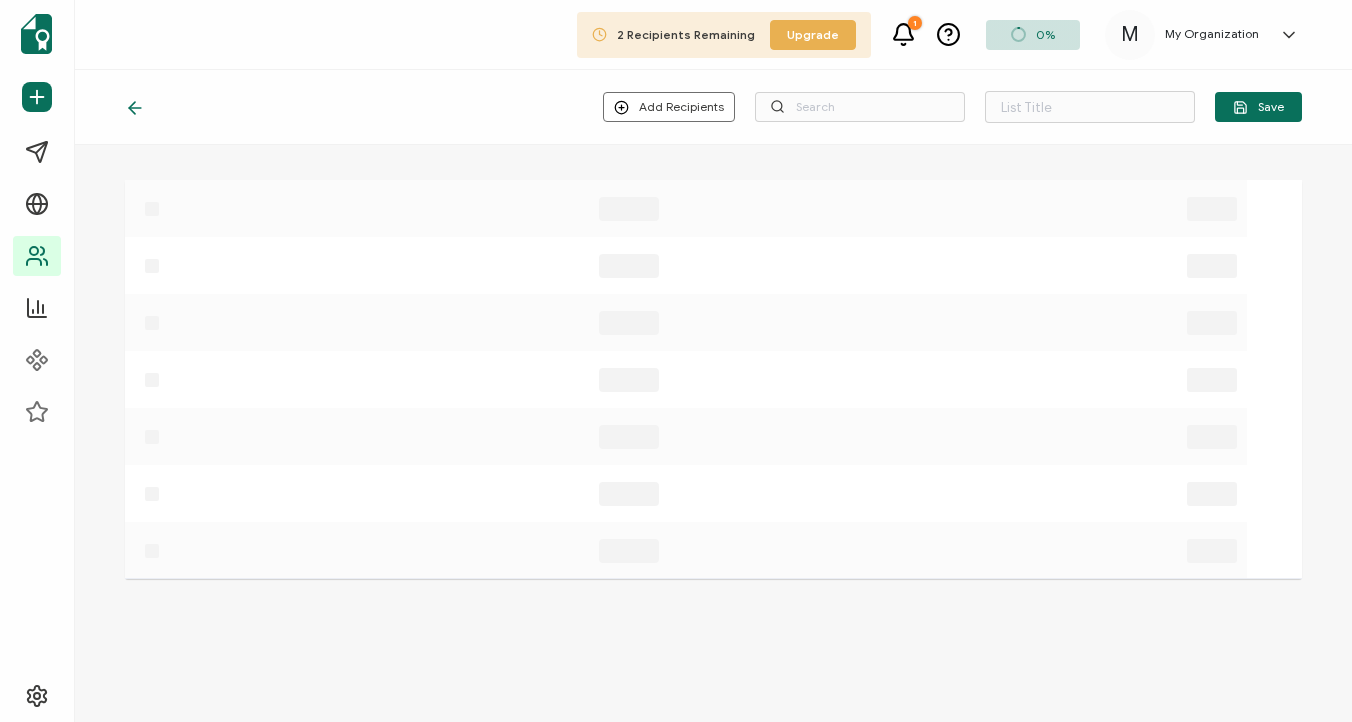 type on "Trial list" 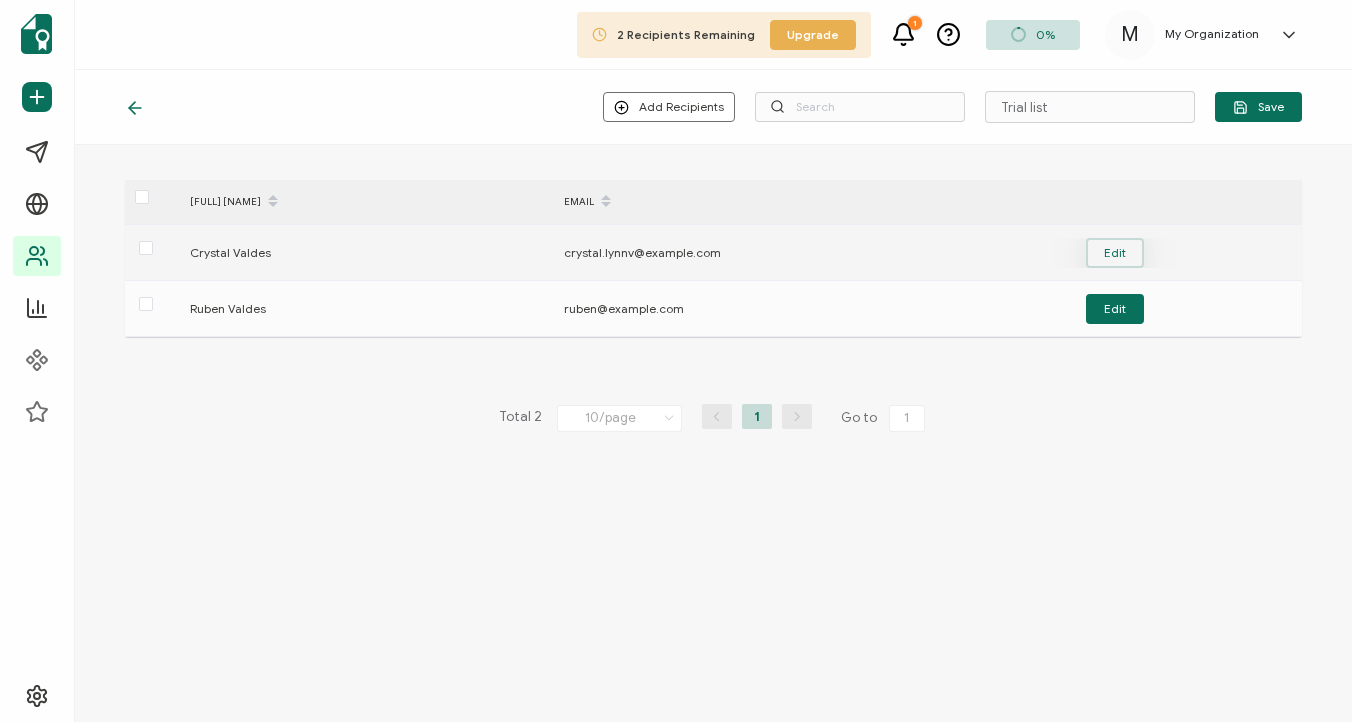 click on "Edit" at bounding box center (1115, 253) 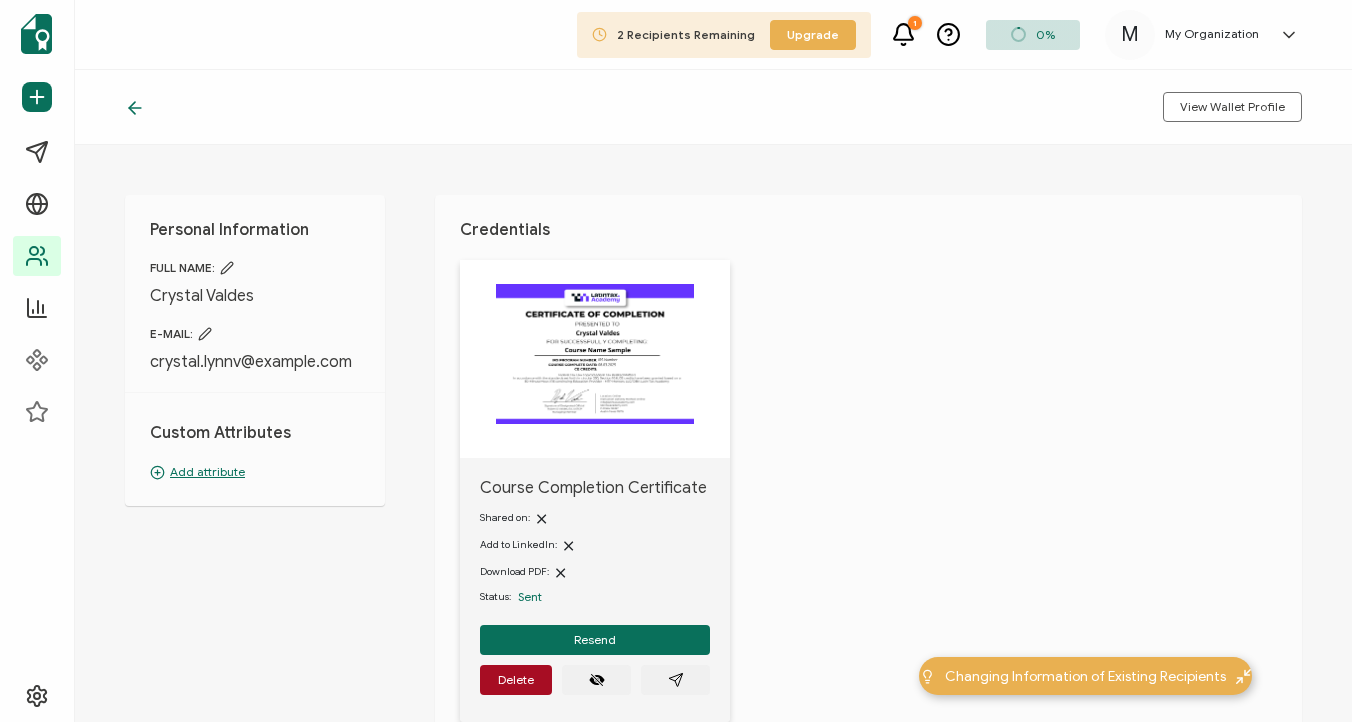 click at bounding box center [595, 354] 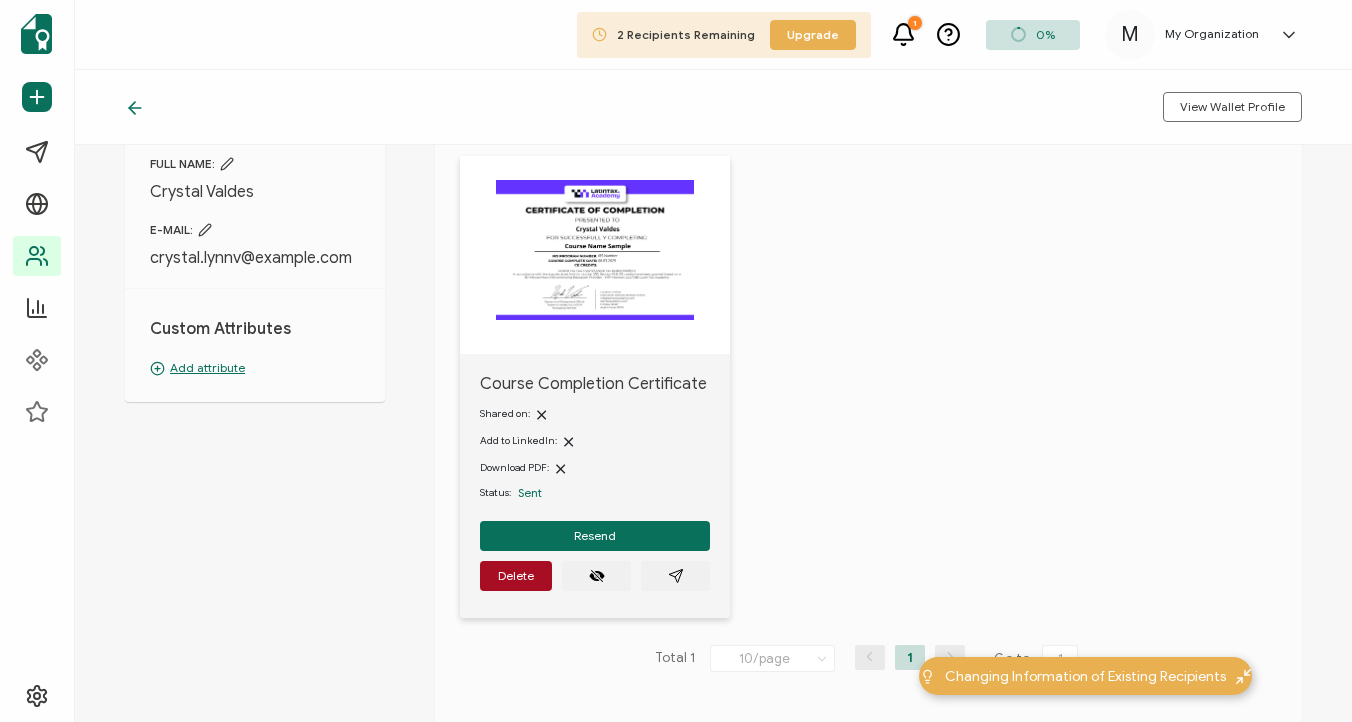 scroll, scrollTop: 112, scrollLeft: 0, axis: vertical 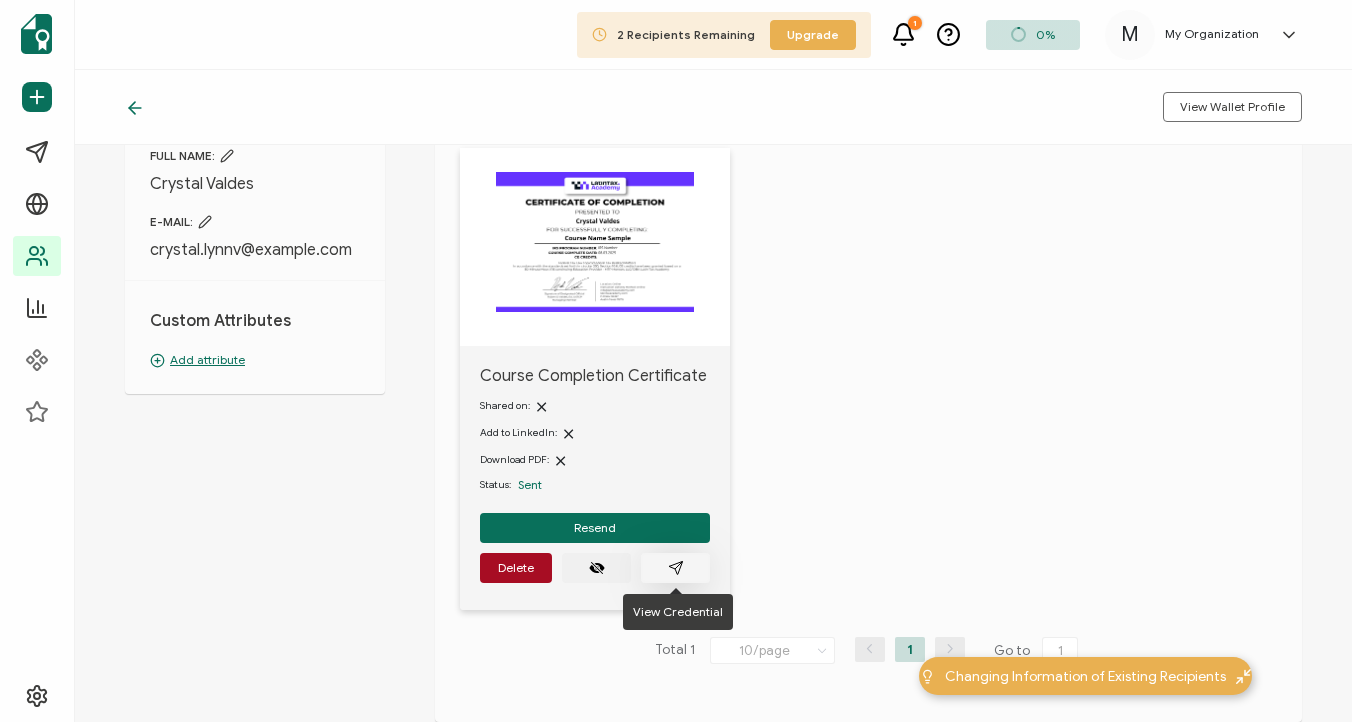click 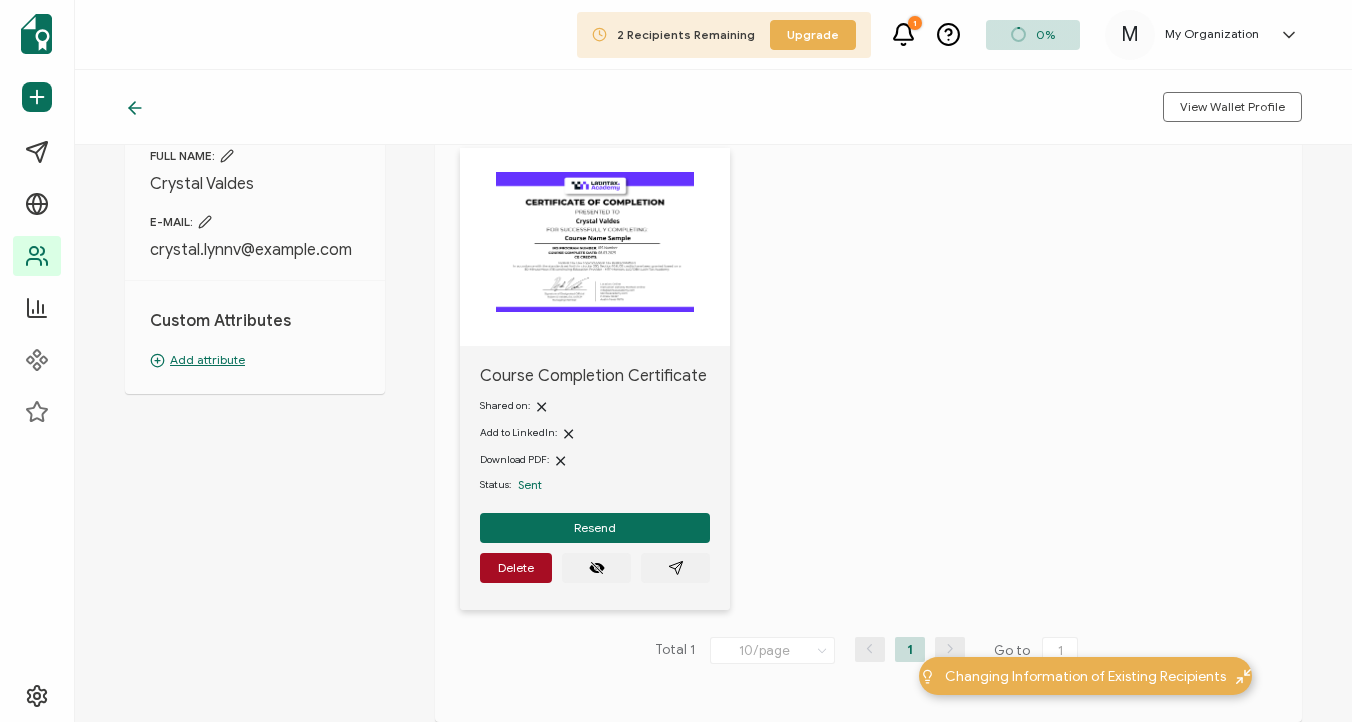 click at bounding box center [595, 242] 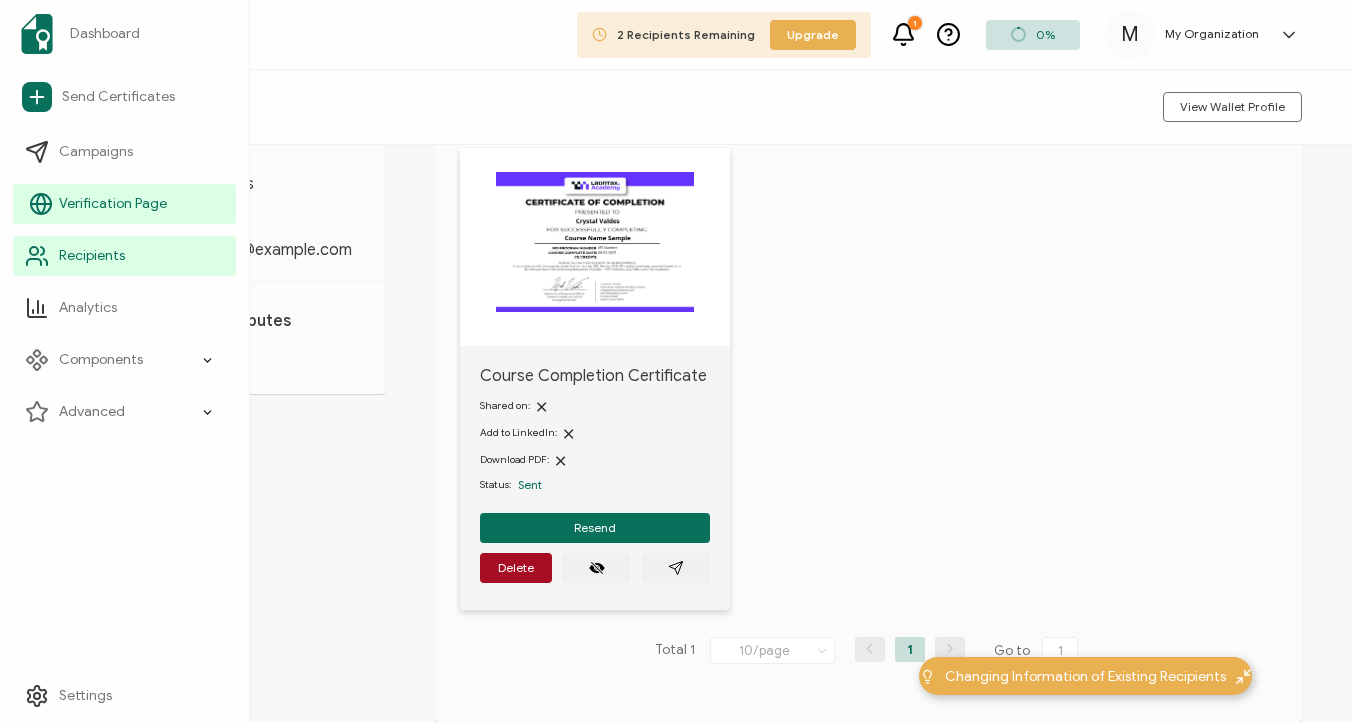 click 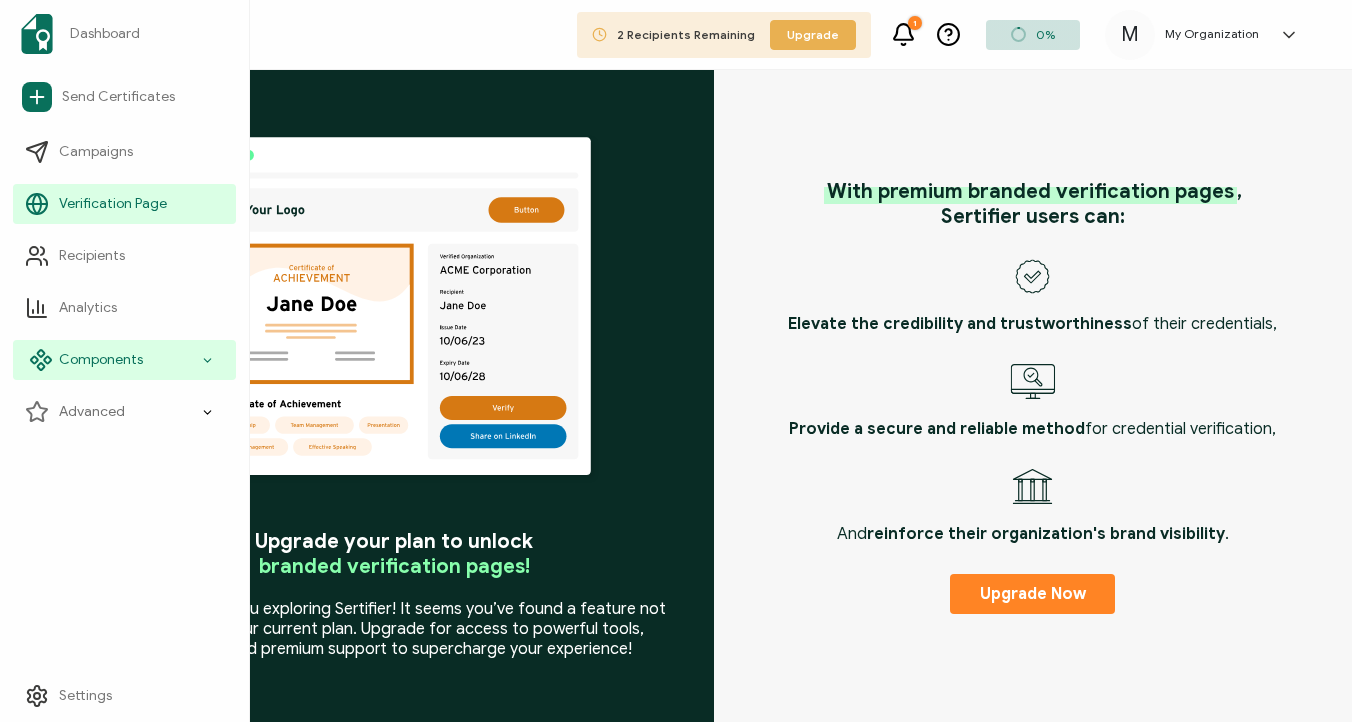 click on "Components" at bounding box center (101, 360) 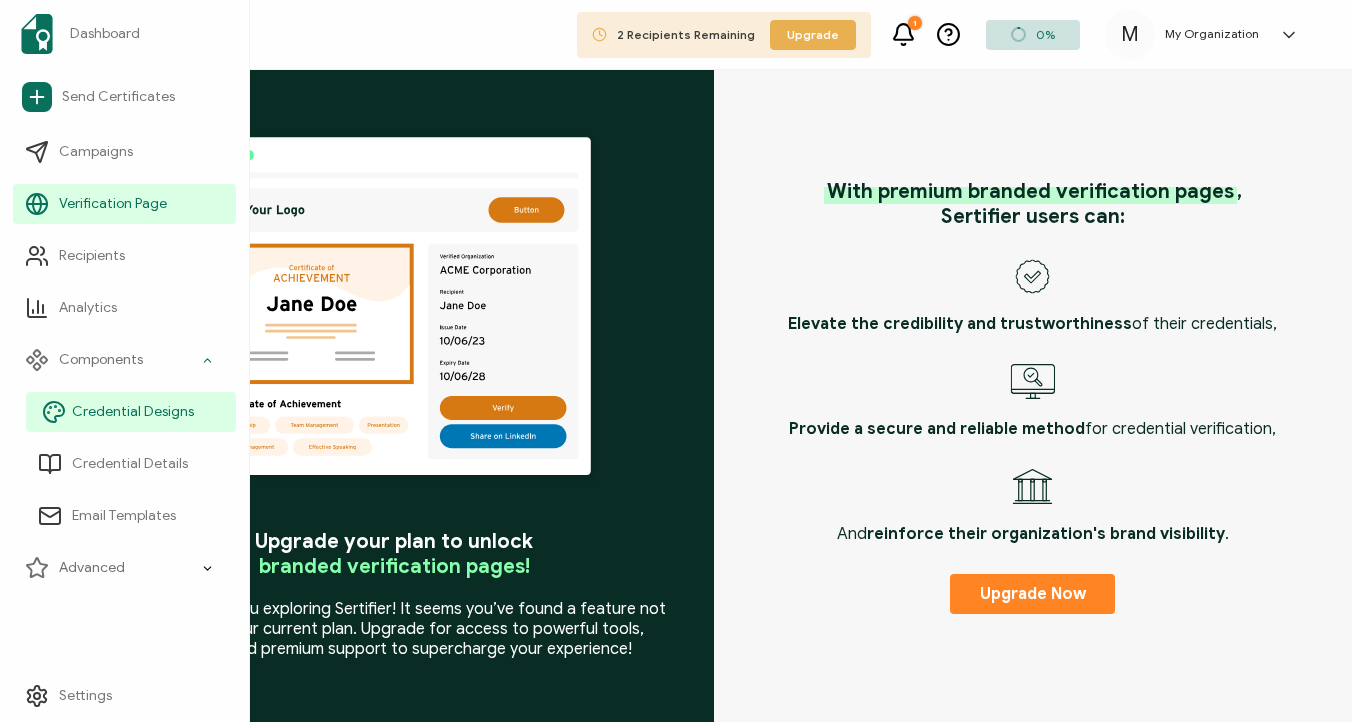 click on "Credential Designs" at bounding box center (133, 412) 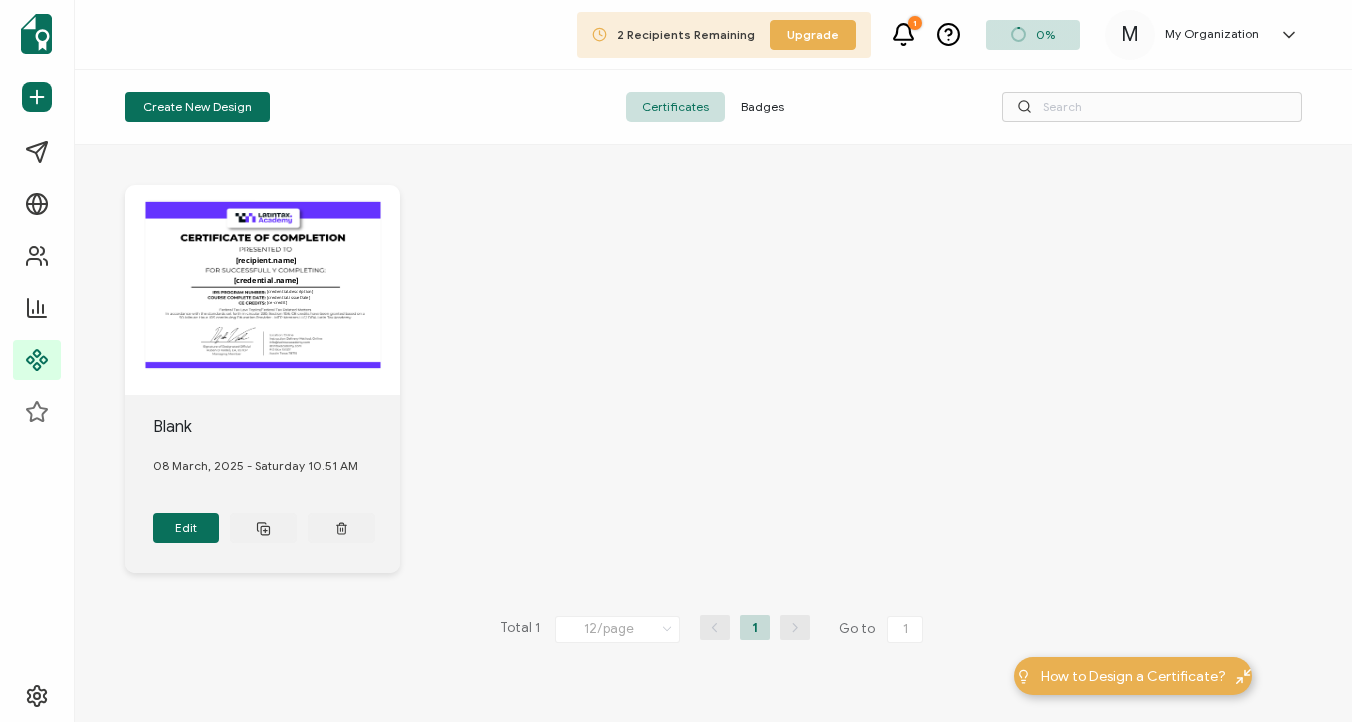 click on "The recipient’s full name, which will be automatically filled based on the information uploaded when adding recipients or lists.   [recipient.name]       The date the credential was issued. This will automatically update to the day the credential is sent.   [credential.issueDate]       The name of the credential, which can be edited during the creation or editing of the credential campaign details.   [credential.name]       The description of the credential, which can be edited under Credential Details while setting up the campaign. This will be automatically included in the credential design.   [credential.description]         [ce-credit]" at bounding box center (262, 290) 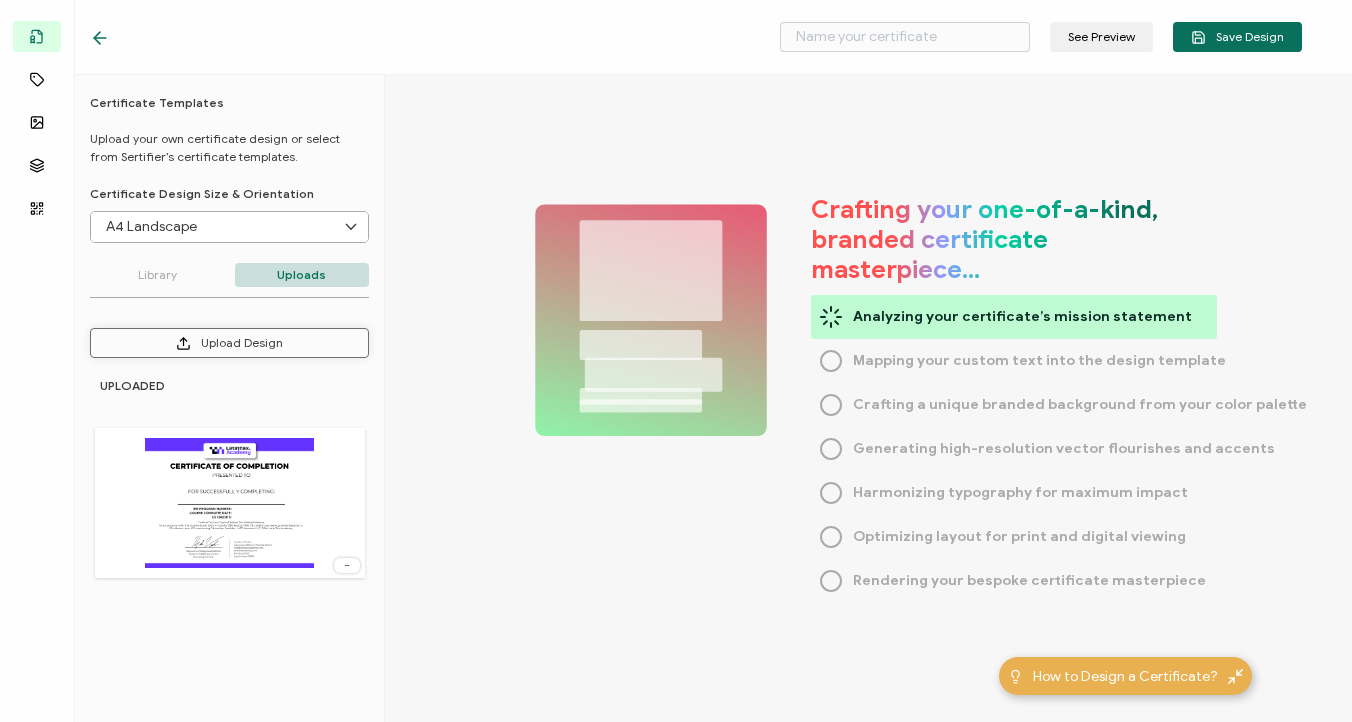 type on "Blank" 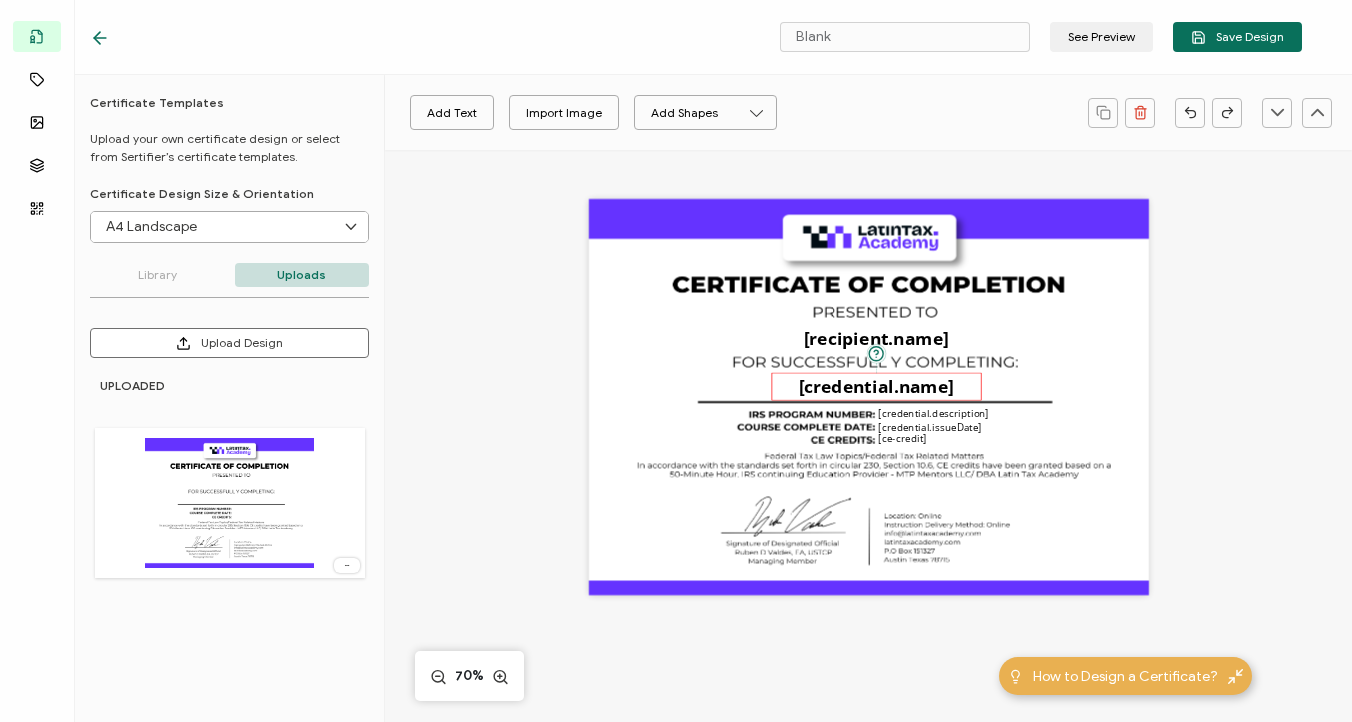 click on "[credential.name]" at bounding box center (876, 386) 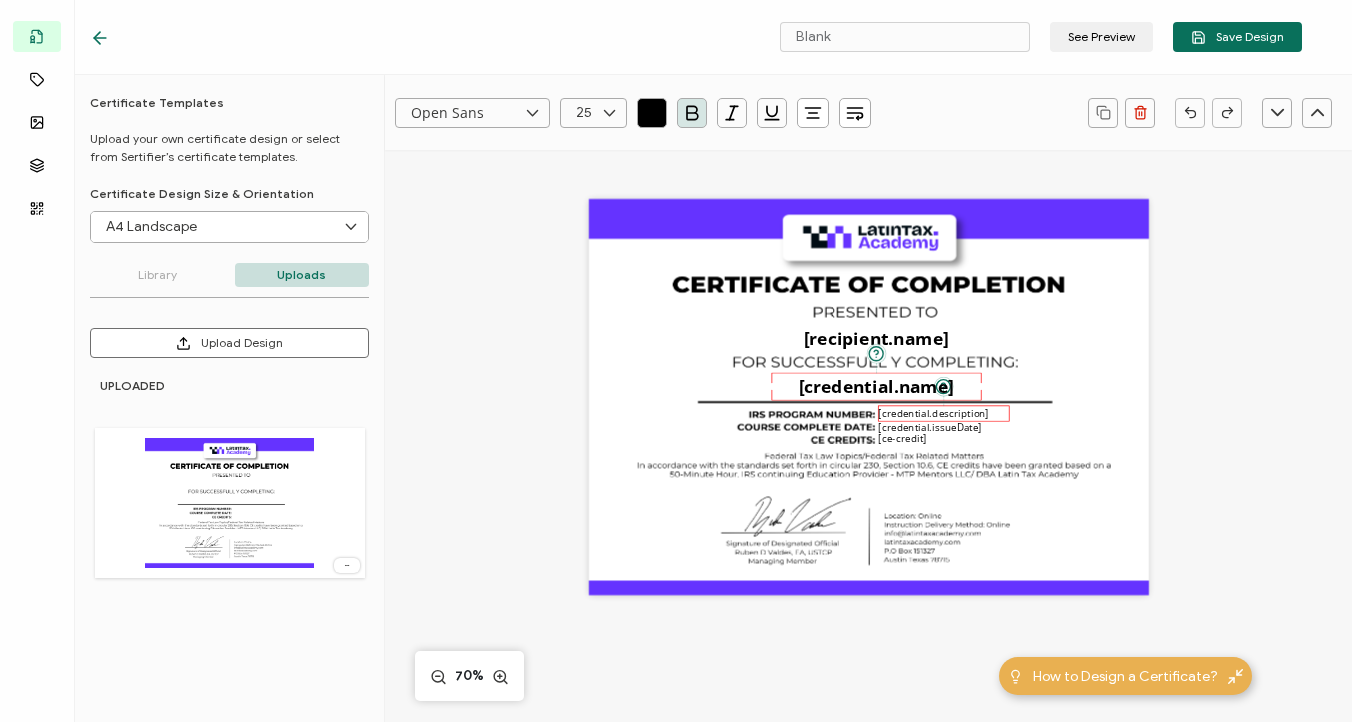 click on "[credential.description]" at bounding box center (933, 413) 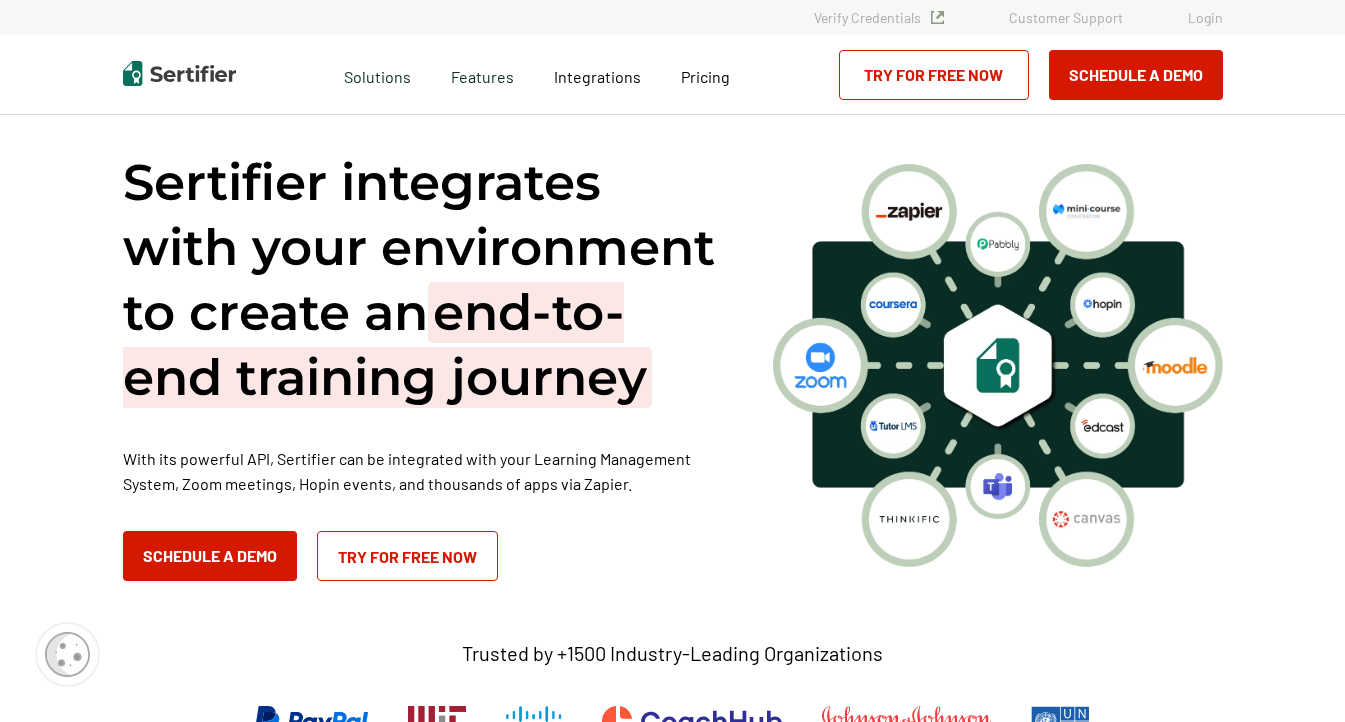 scroll, scrollTop: 0, scrollLeft: 0, axis: both 